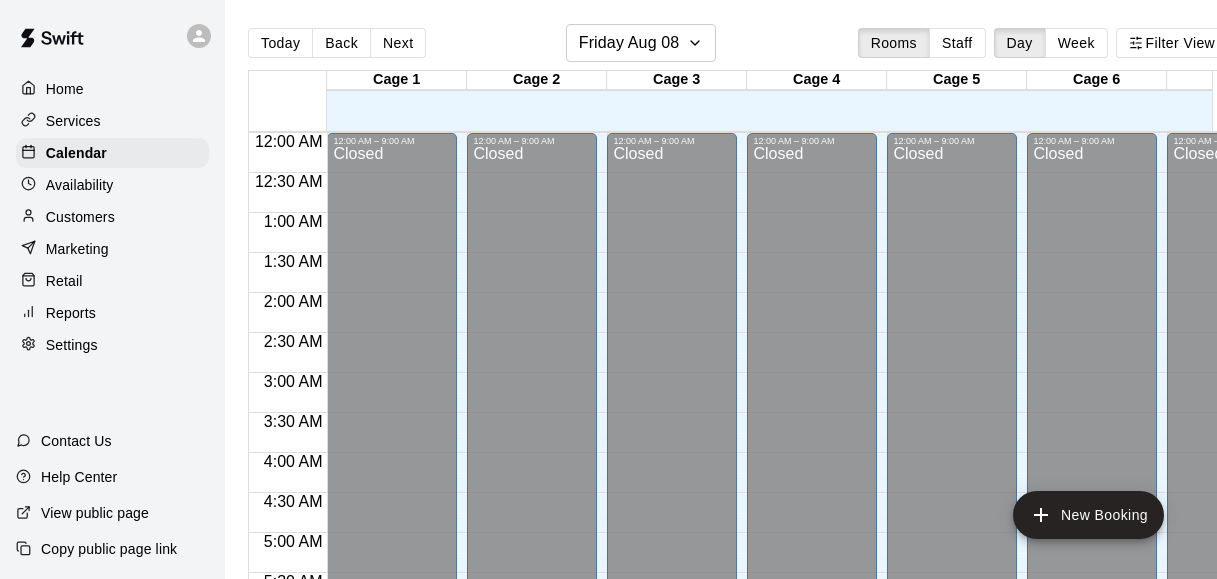 scroll, scrollTop: 0, scrollLeft: 0, axis: both 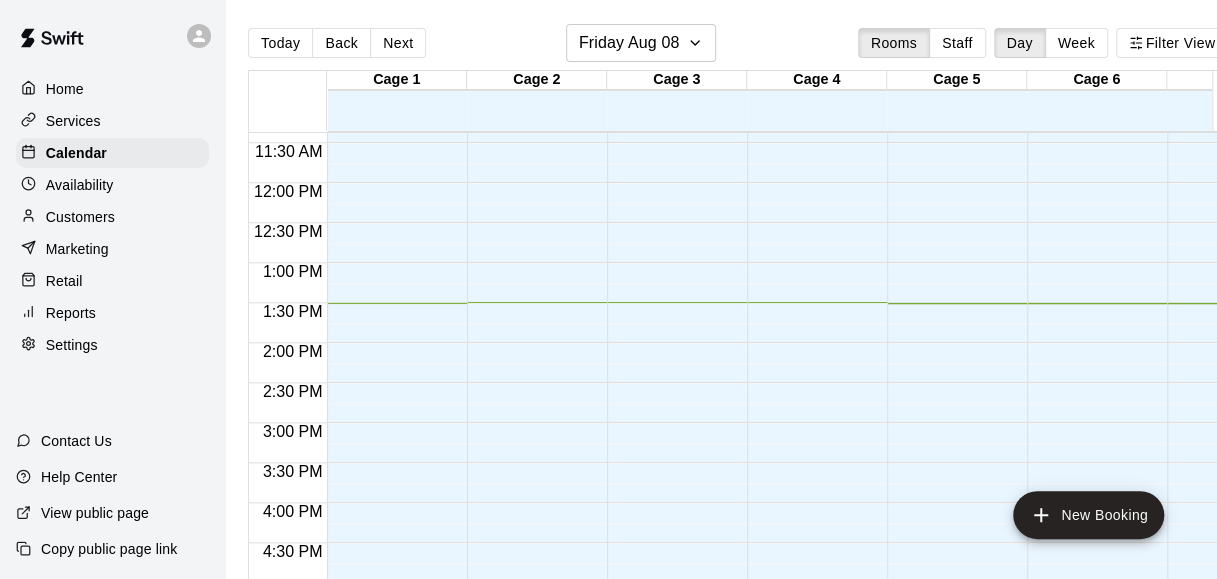 click on "12:00 AM – 9:00 AM Closed 10:00 PM – 11:59 PM Closed" at bounding box center [812, 183] 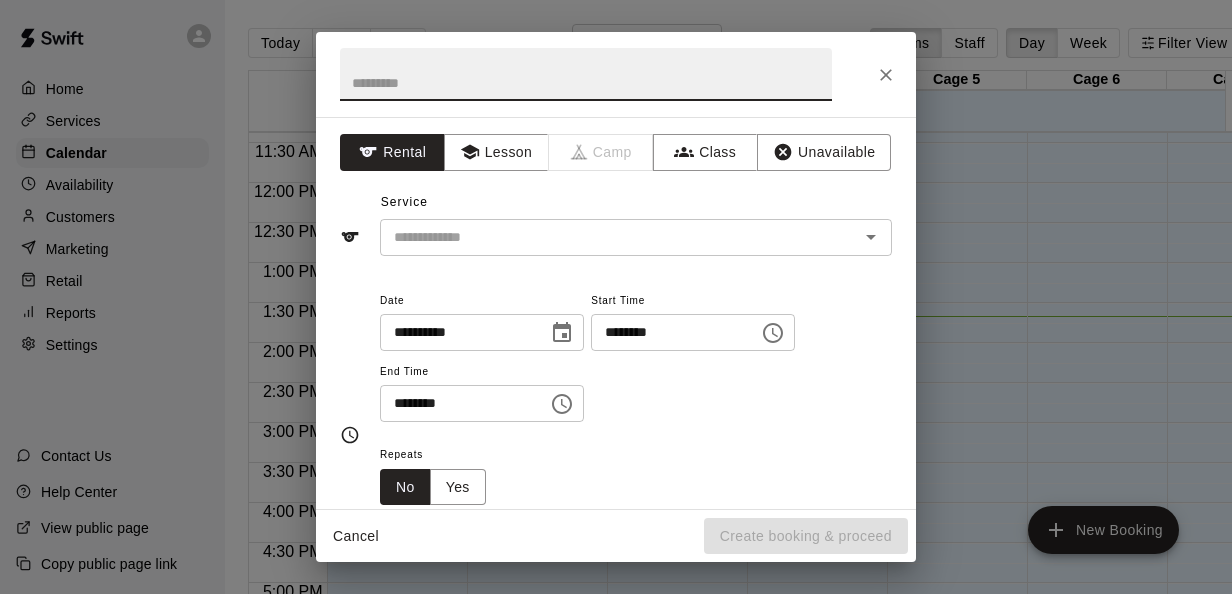 click 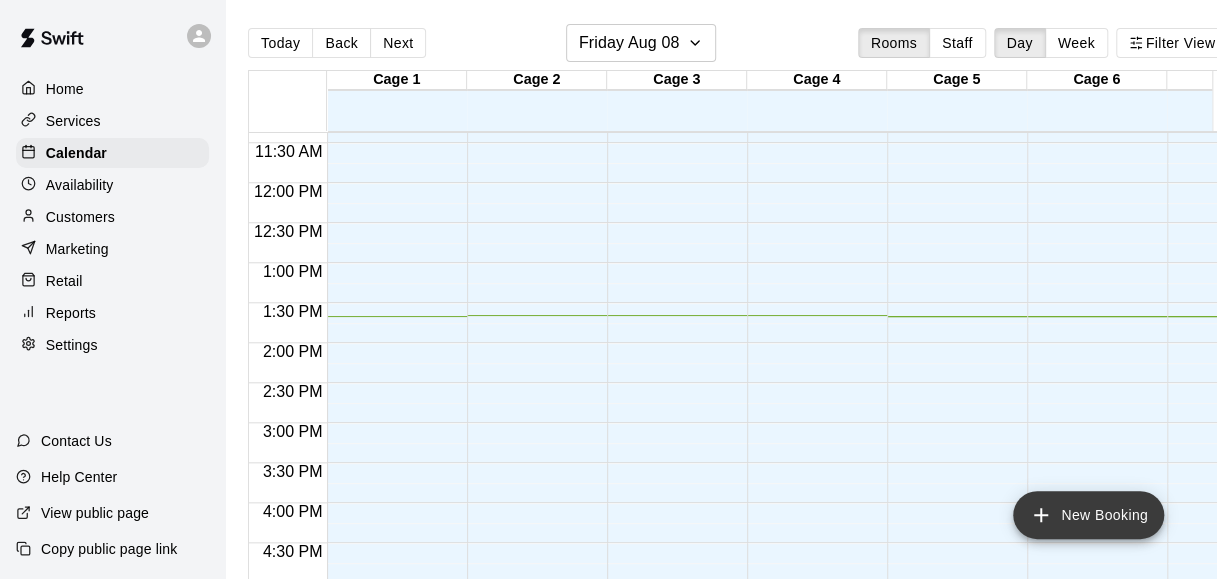 click 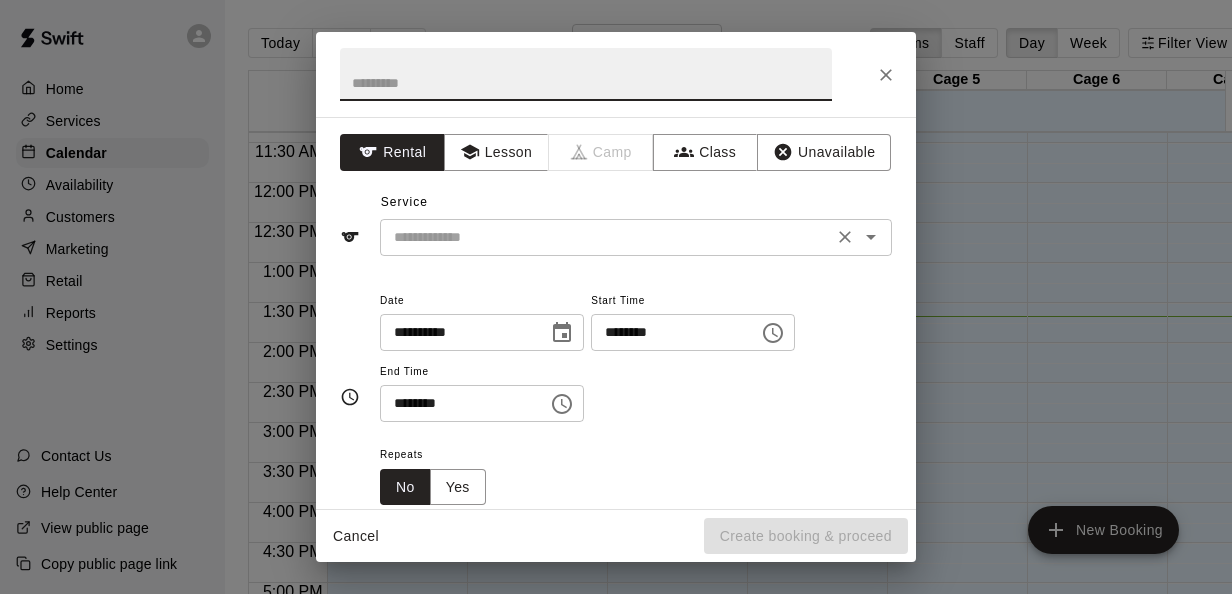 click at bounding box center (606, 237) 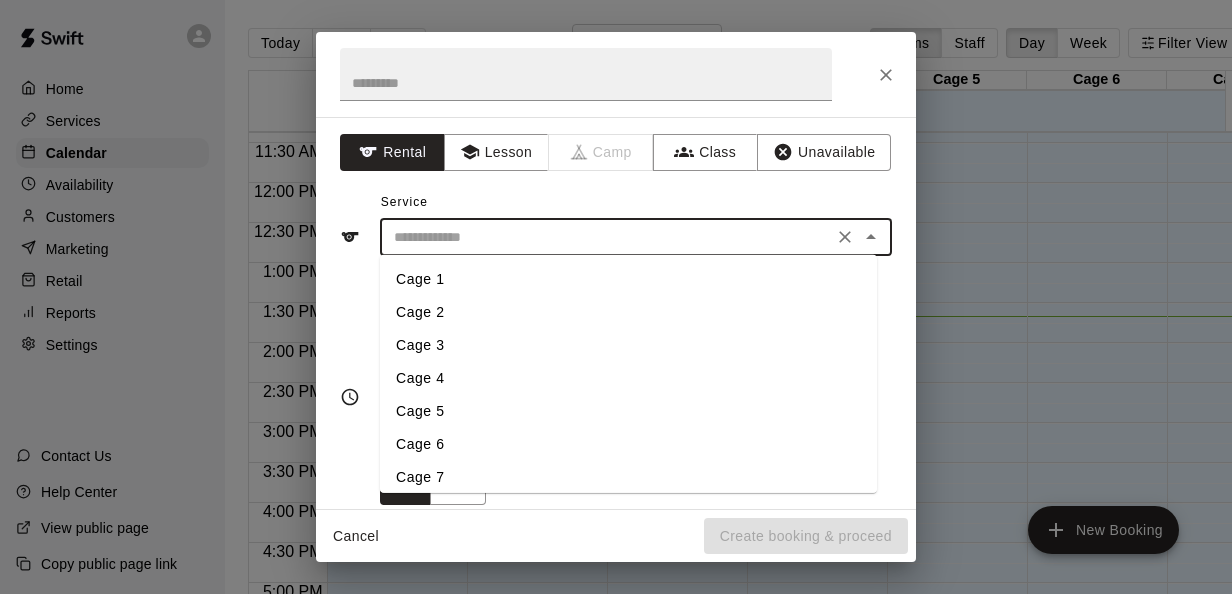 click on "Cage 4" at bounding box center (628, 378) 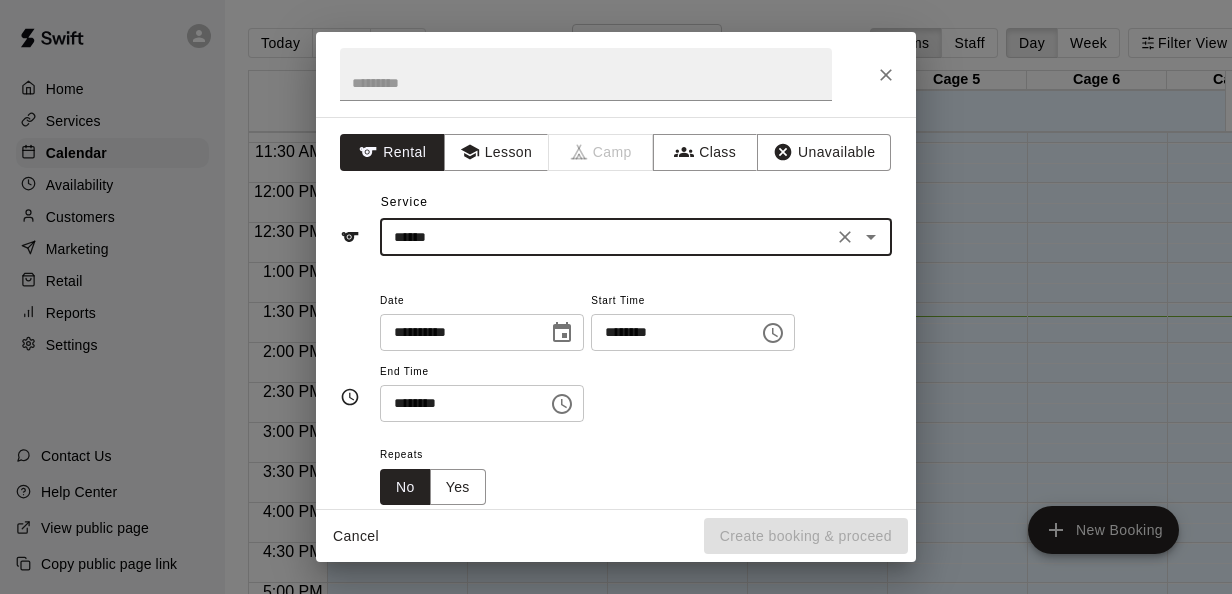 click on "********" at bounding box center (668, 332) 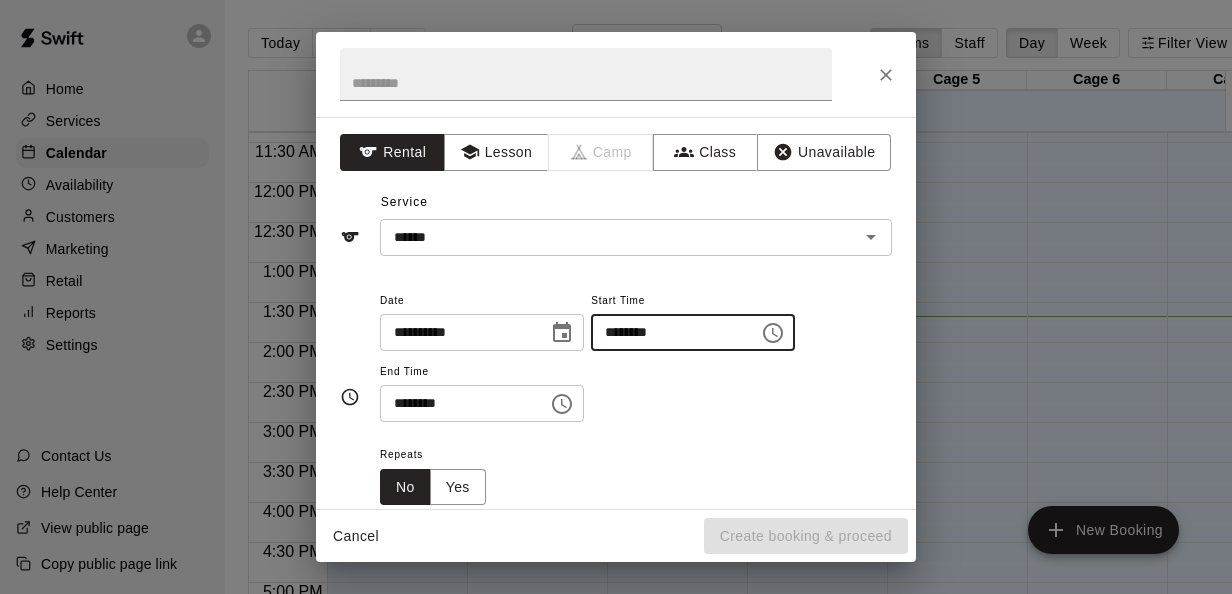 click on "********" at bounding box center (668, 332) 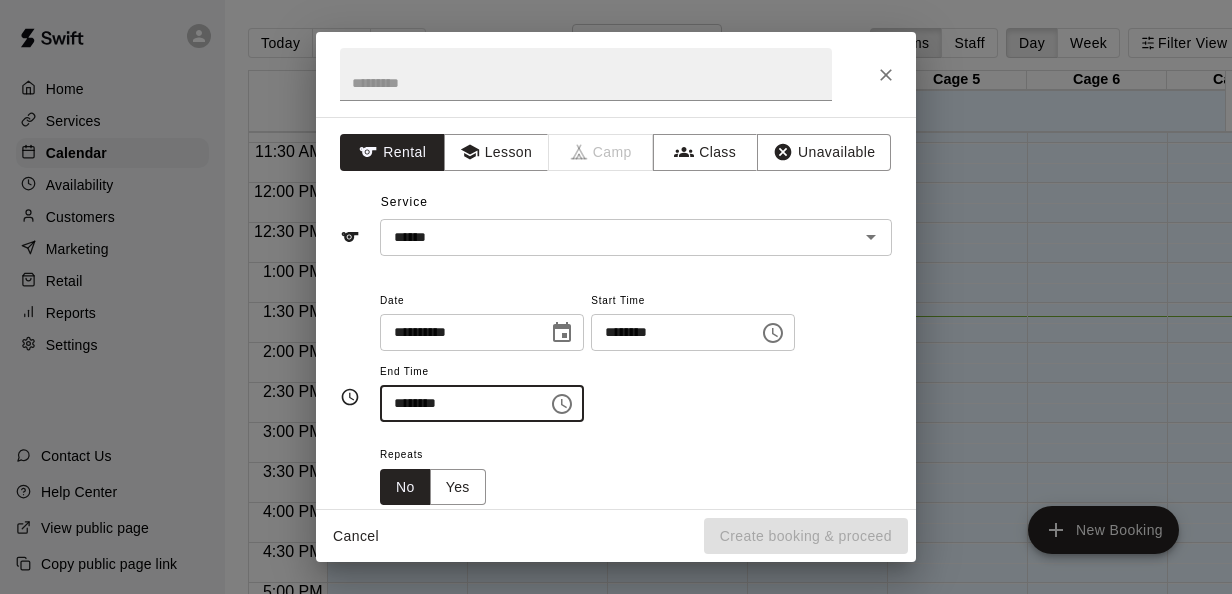 click on "********" at bounding box center [457, 403] 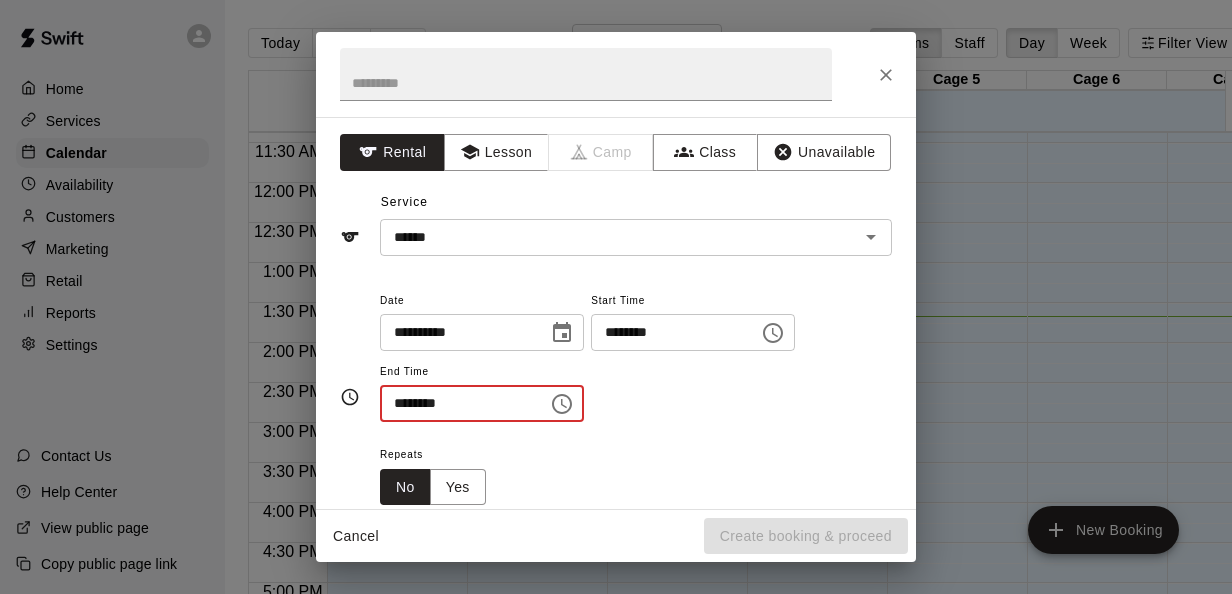 click on "********" at bounding box center [457, 403] 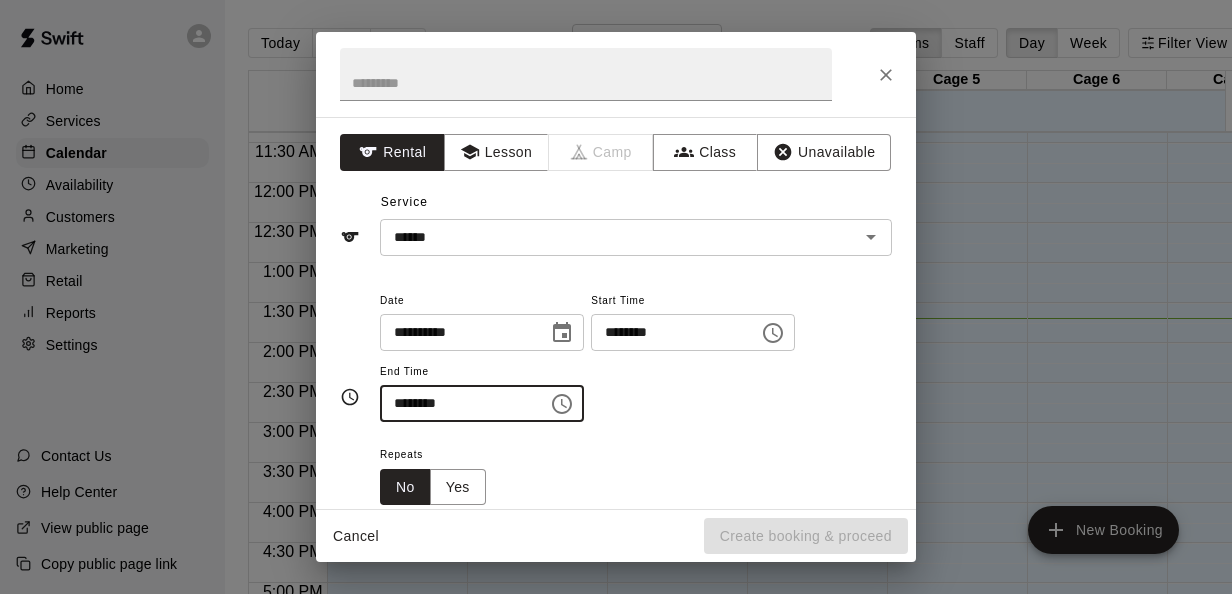 scroll, scrollTop: 177, scrollLeft: 0, axis: vertical 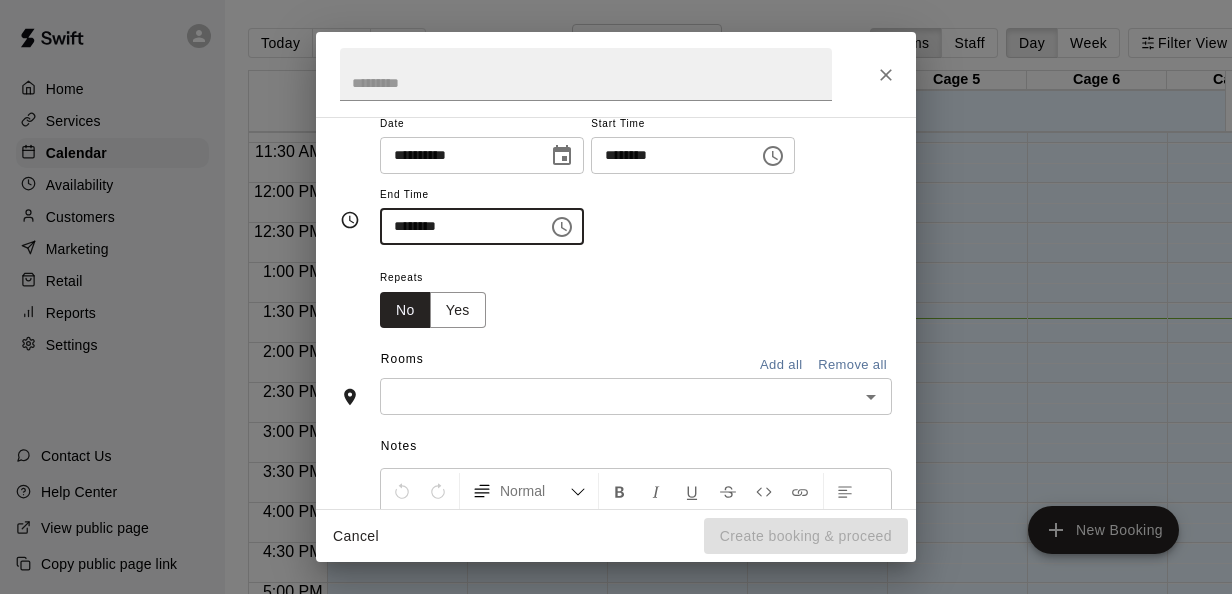 type on "********" 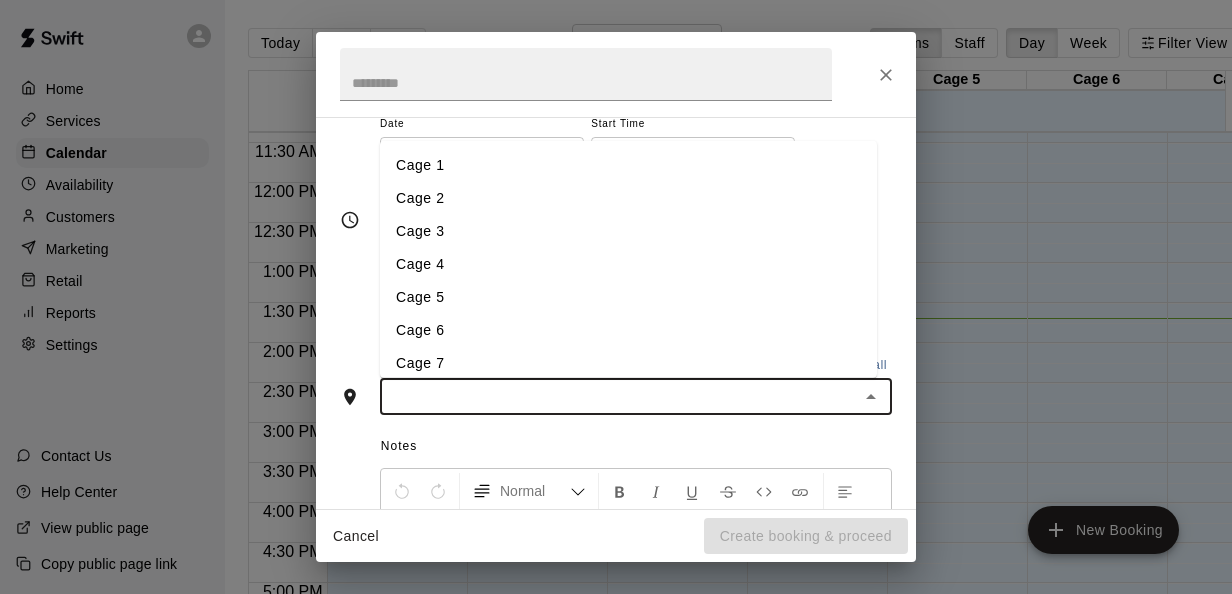 click on "Cage 4" at bounding box center [628, 263] 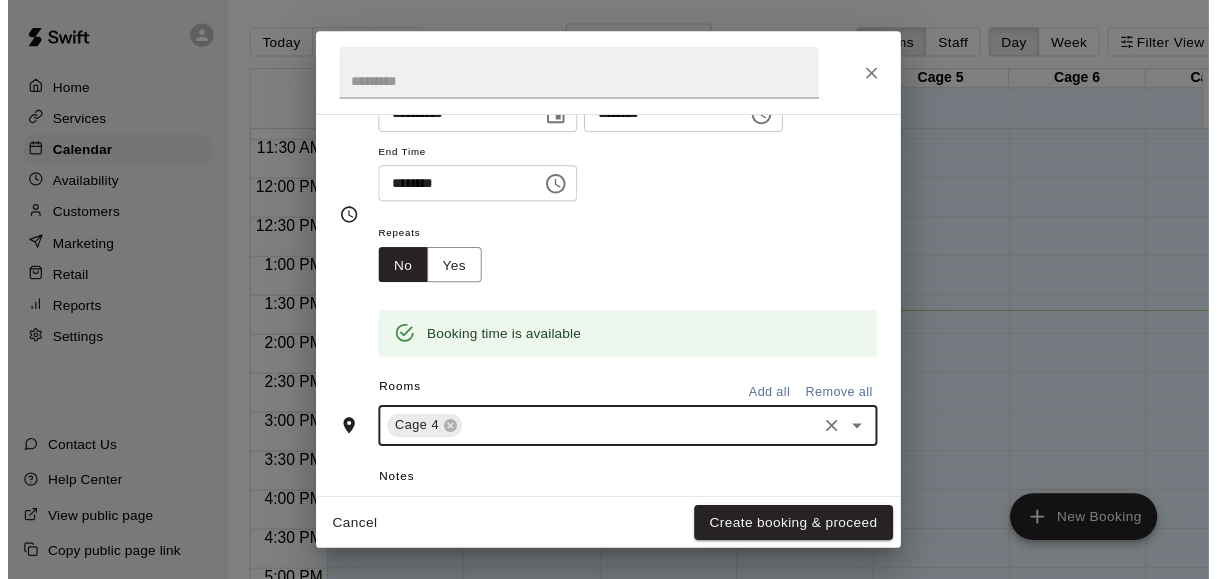 scroll, scrollTop: 484, scrollLeft: 0, axis: vertical 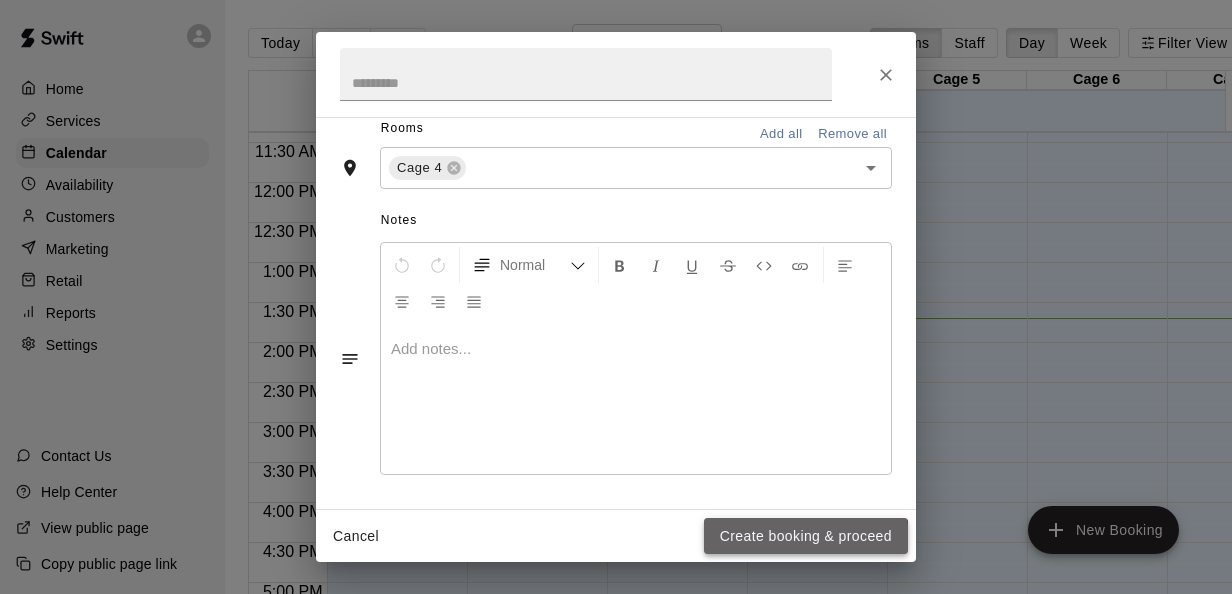 click on "Create booking & proceed" at bounding box center [806, 536] 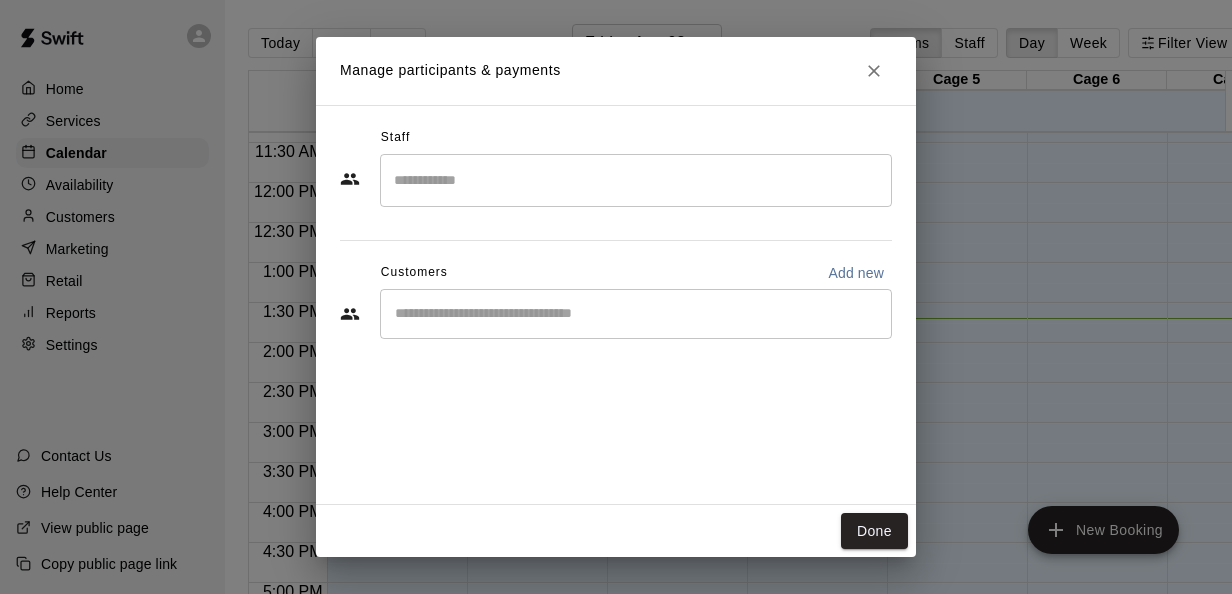click on "​" at bounding box center [636, 314] 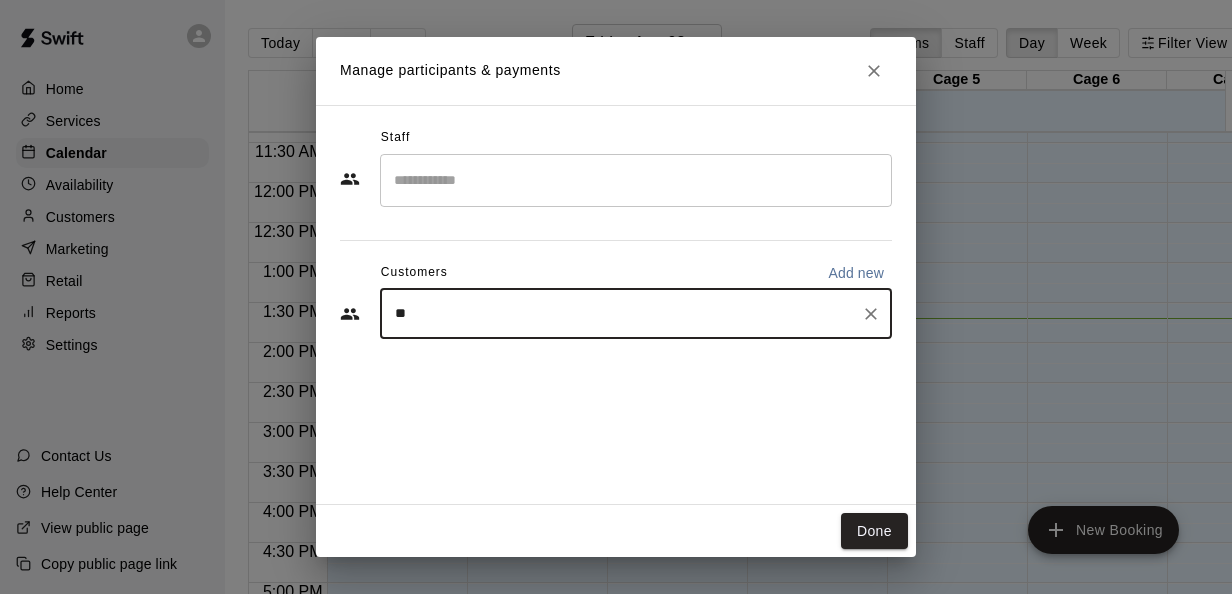 type on "***" 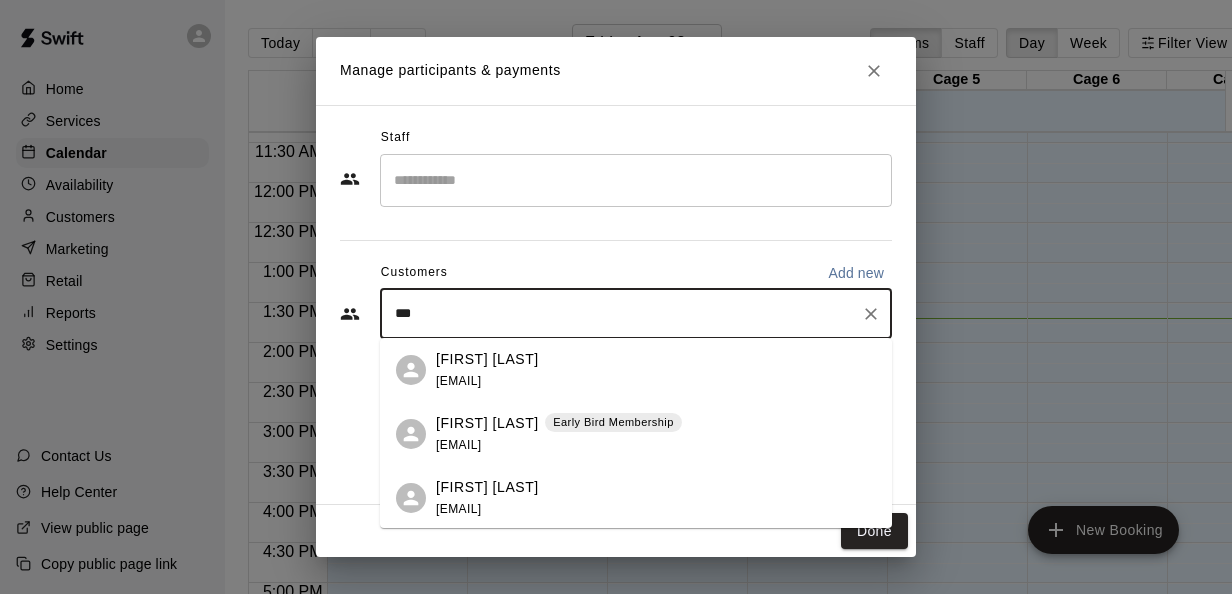 click on "Early Bird Membership" at bounding box center (613, 423) 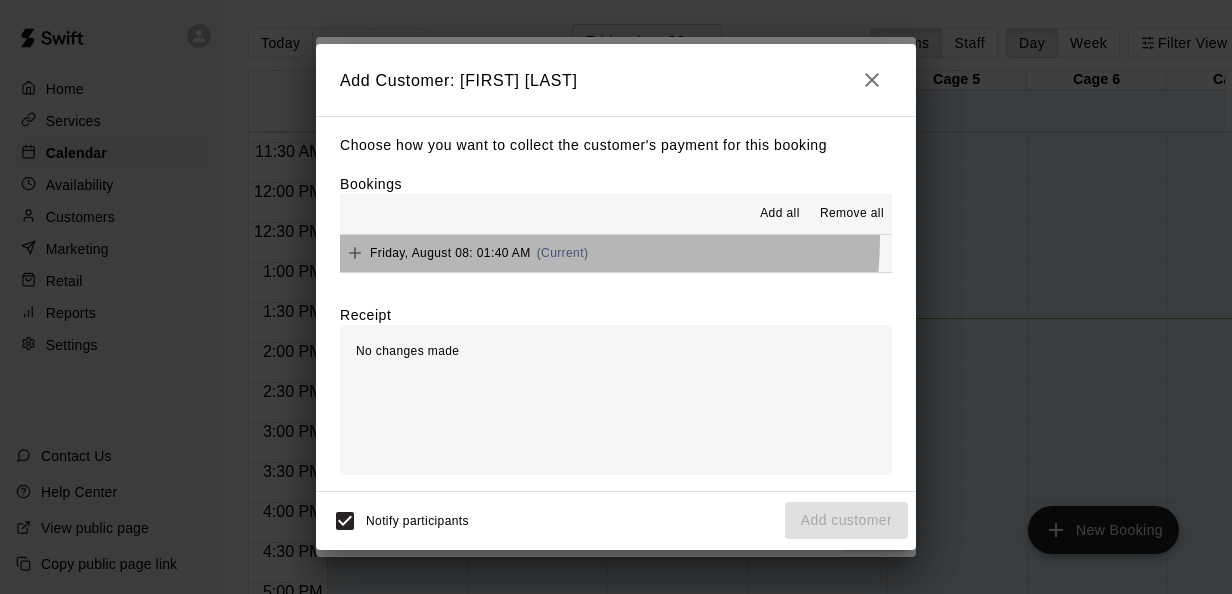 click on "Friday, August 08: 01:40 AM (Current)" at bounding box center (616, 253) 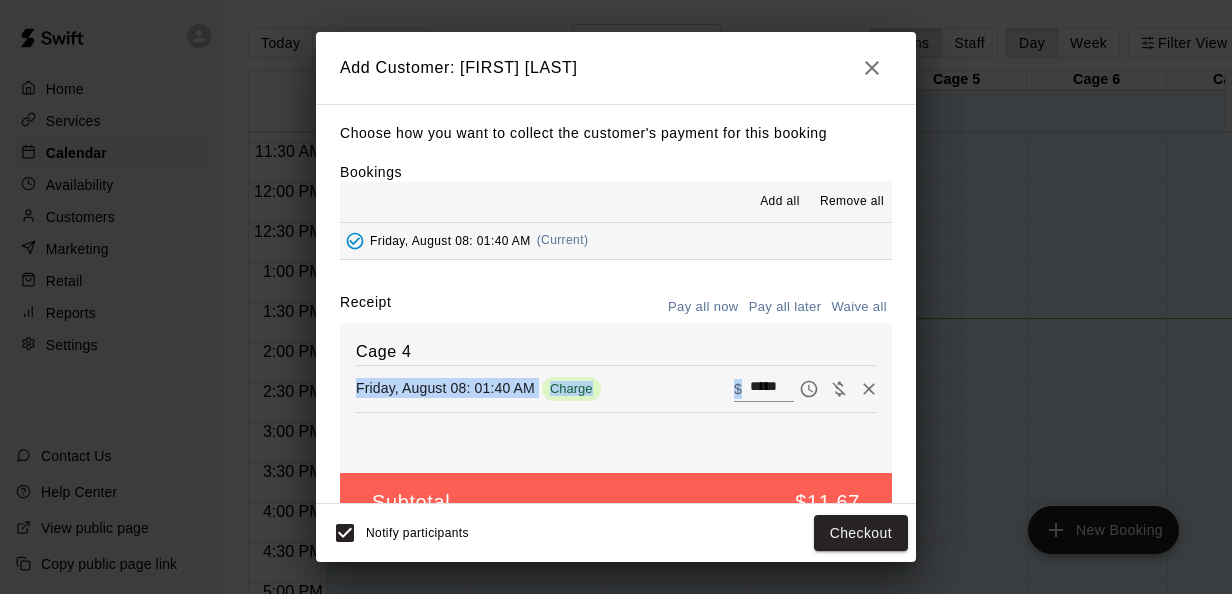 drag, startPoint x: 763, startPoint y: 399, endPoint x: 728, endPoint y: 389, distance: 36.40055 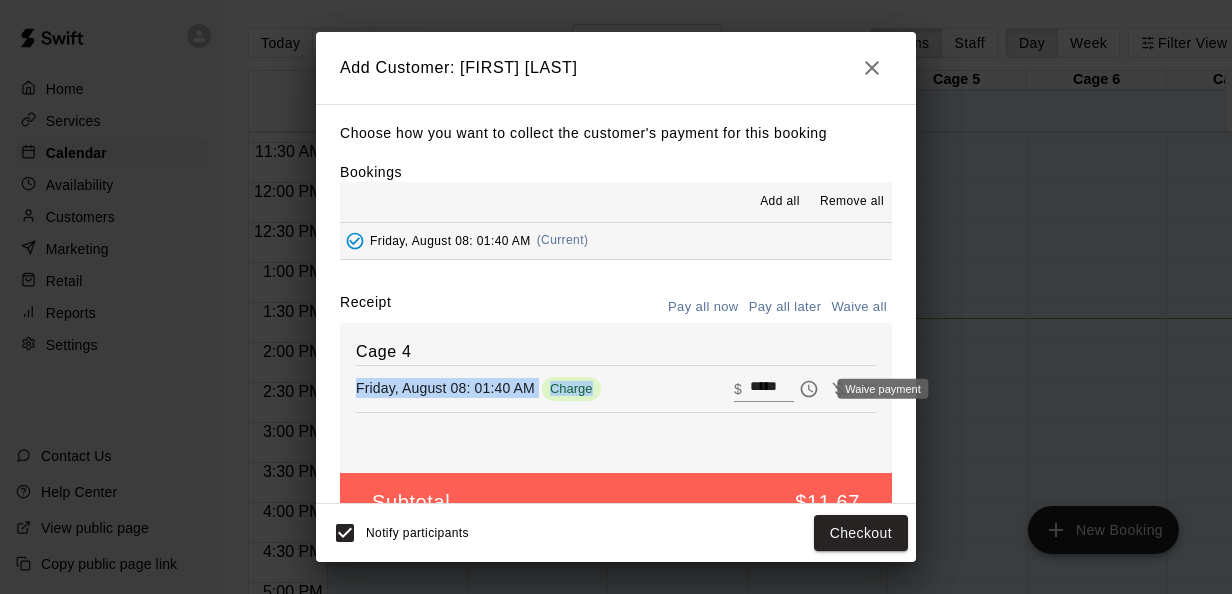 drag, startPoint x: 717, startPoint y: 385, endPoint x: 796, endPoint y: 393, distance: 79.40403 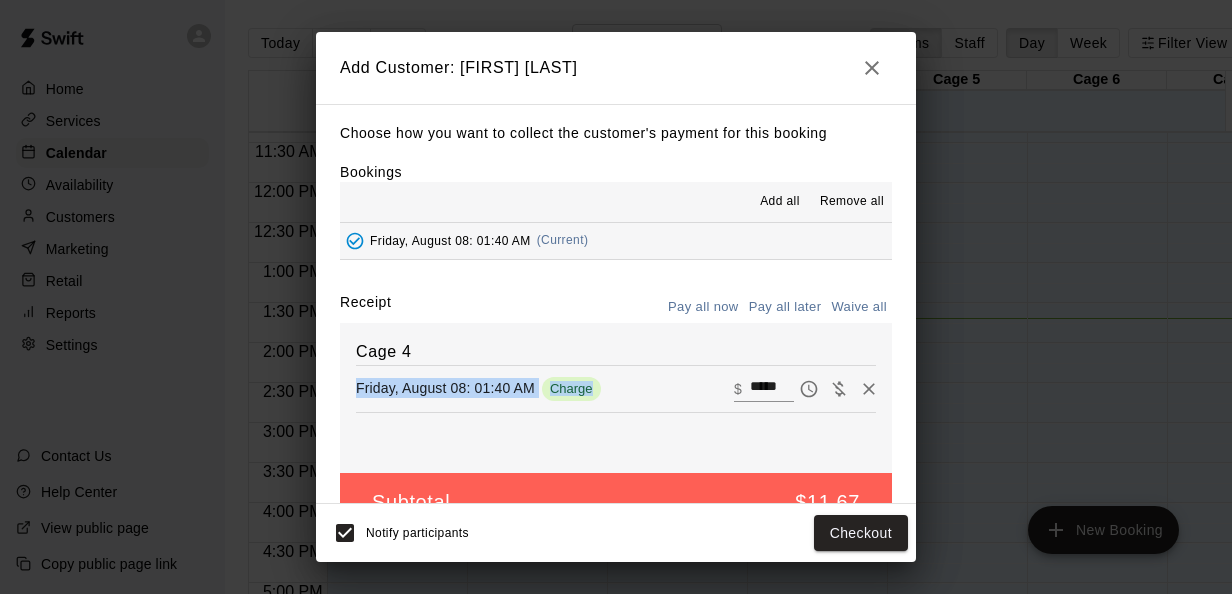 click on "*****" at bounding box center [772, 388] 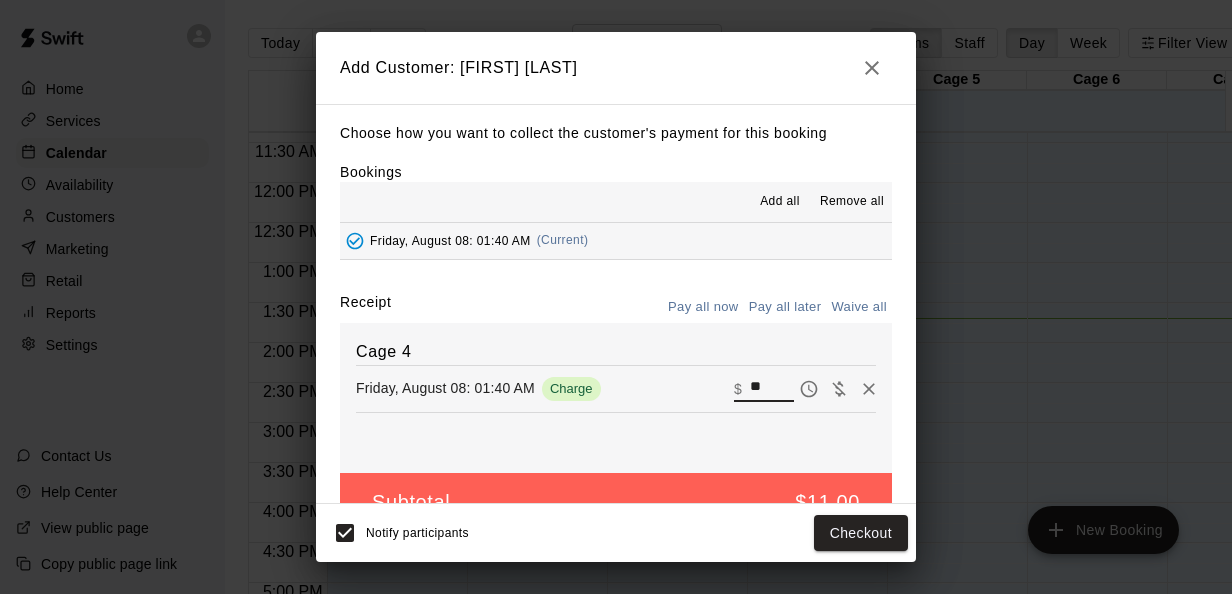type on "*" 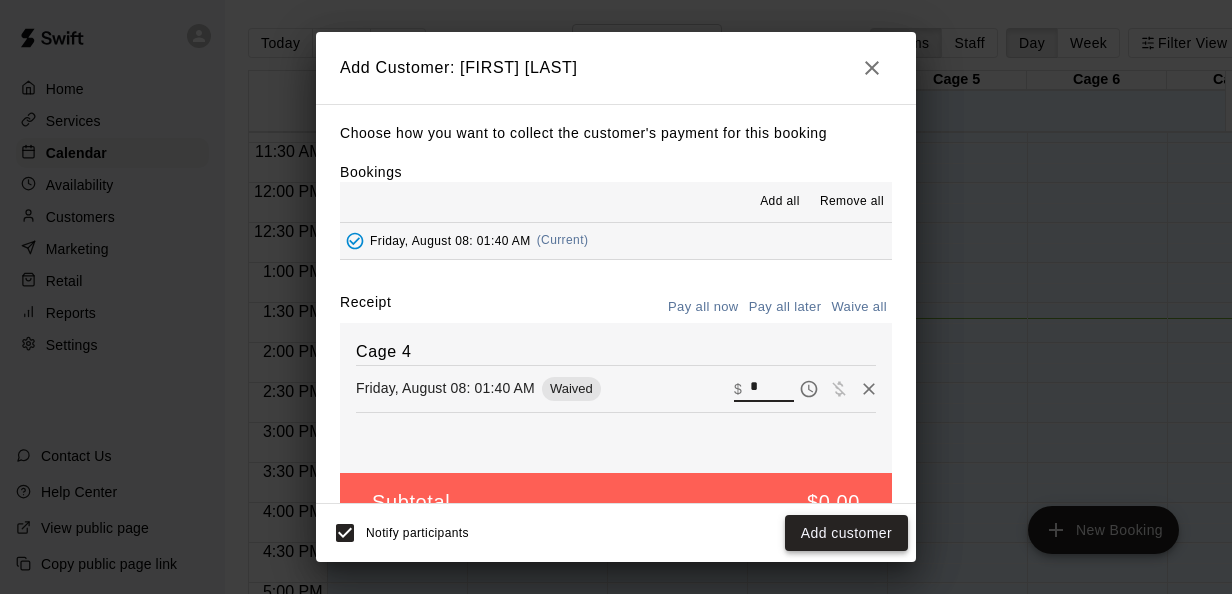type on "*" 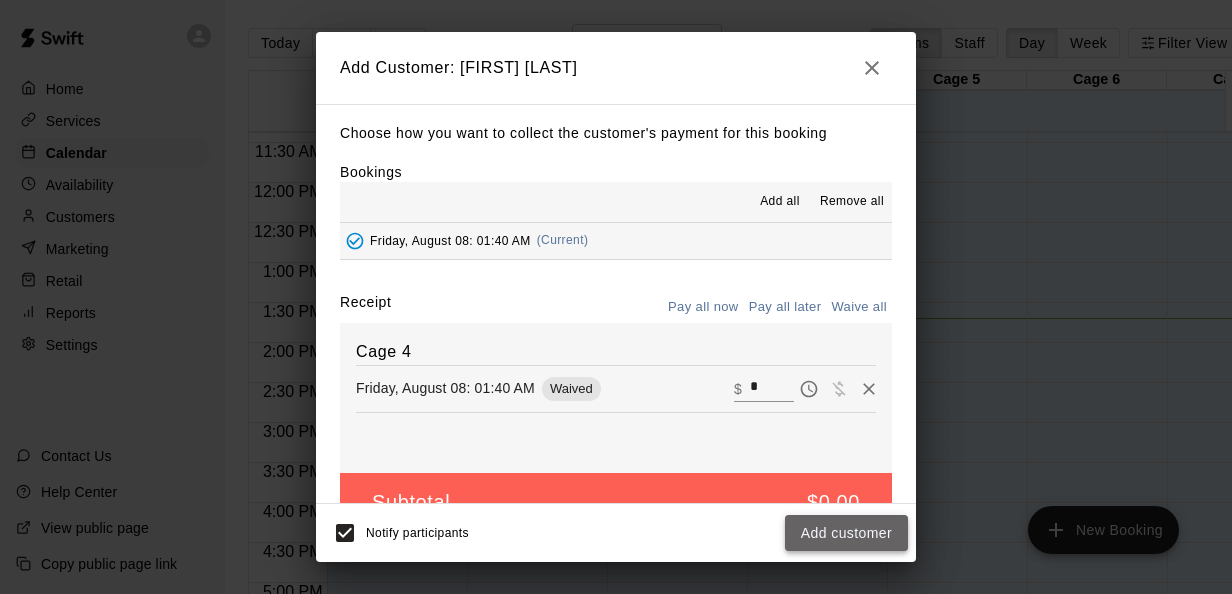 click on "Add customer" at bounding box center [846, 533] 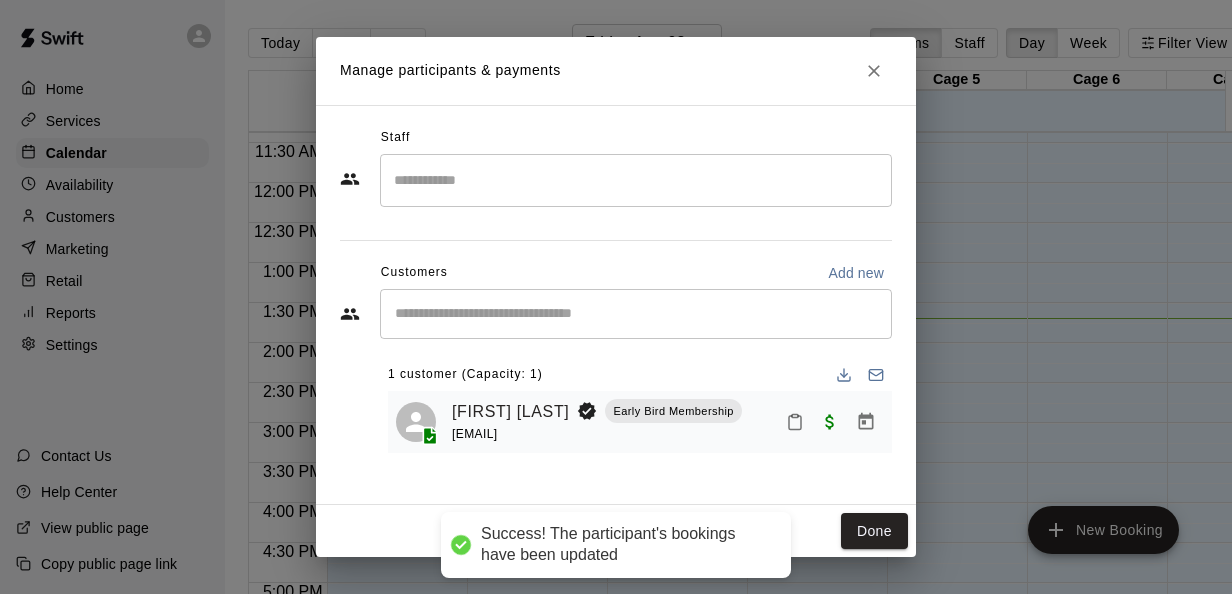 click on "Manage participants ​ Customers Add new ​ 1   customer (Capacity: 1) [FIRST] [LAST] Early Bird Membership [EMAIL] Done" at bounding box center (616, 297) 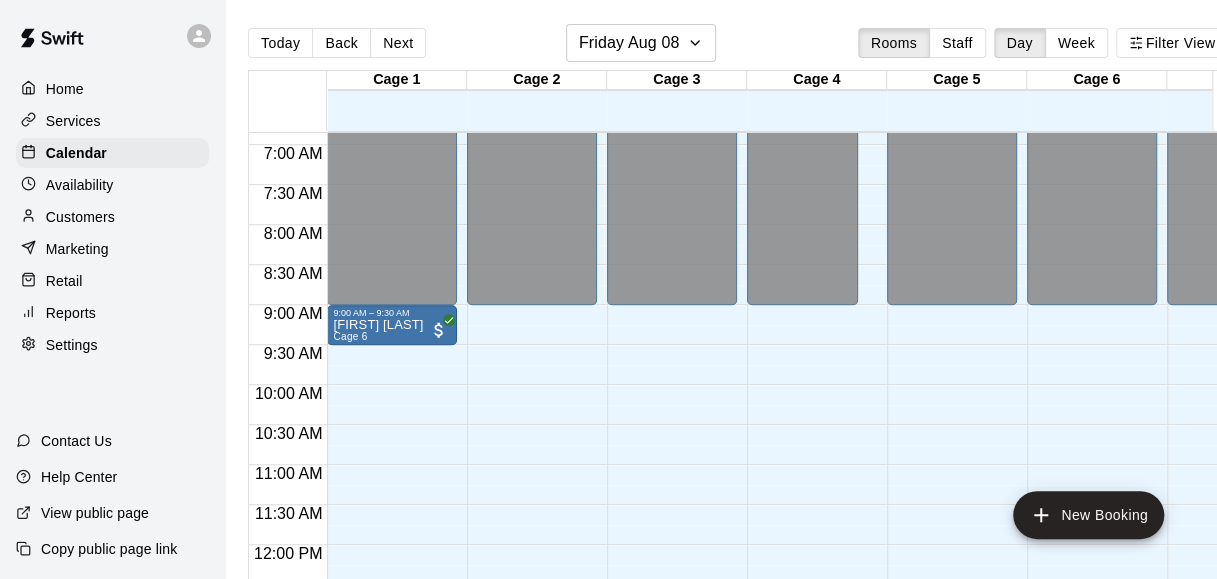 scroll, scrollTop: 548, scrollLeft: 80, axis: both 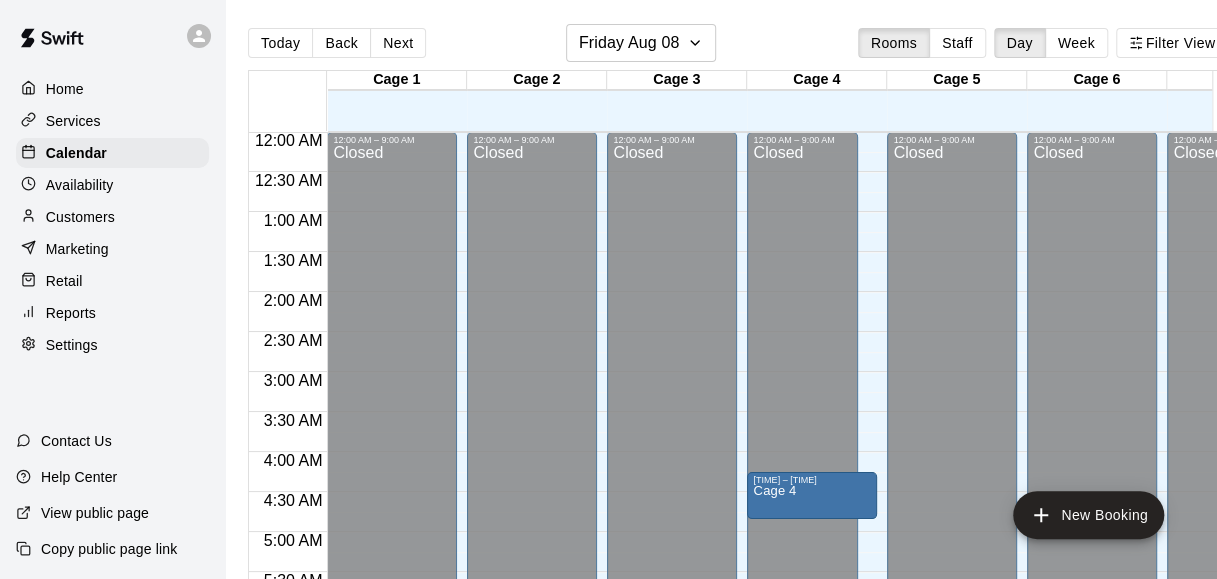 drag, startPoint x: 842, startPoint y: 272, endPoint x: 834, endPoint y: 490, distance: 218.14674 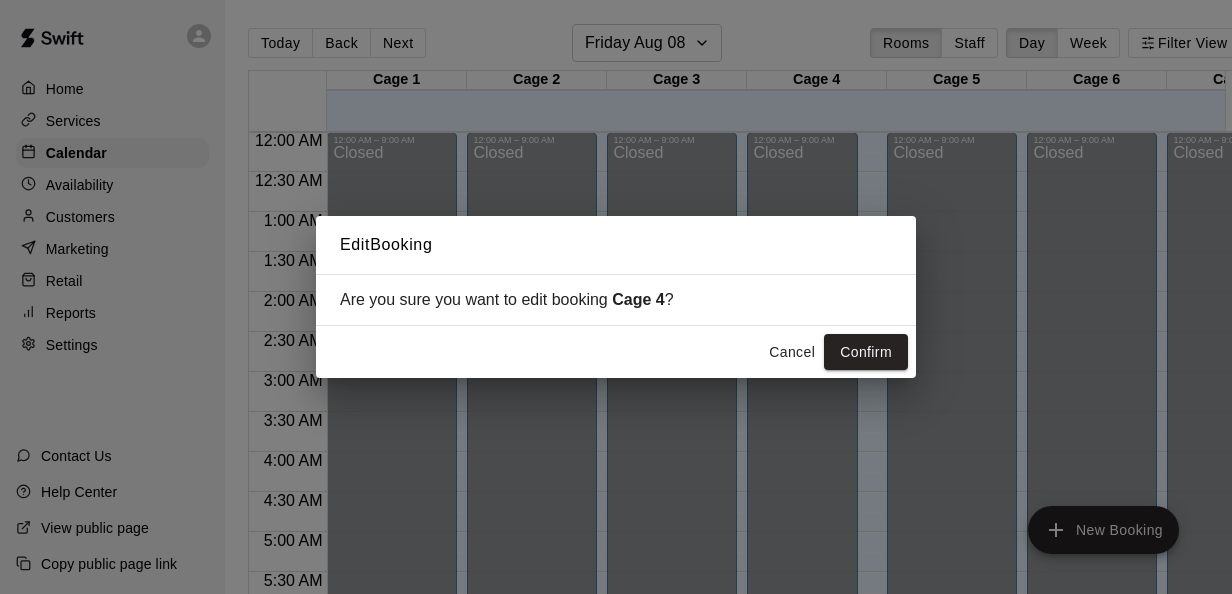 click on "Cancel" at bounding box center [792, 352] 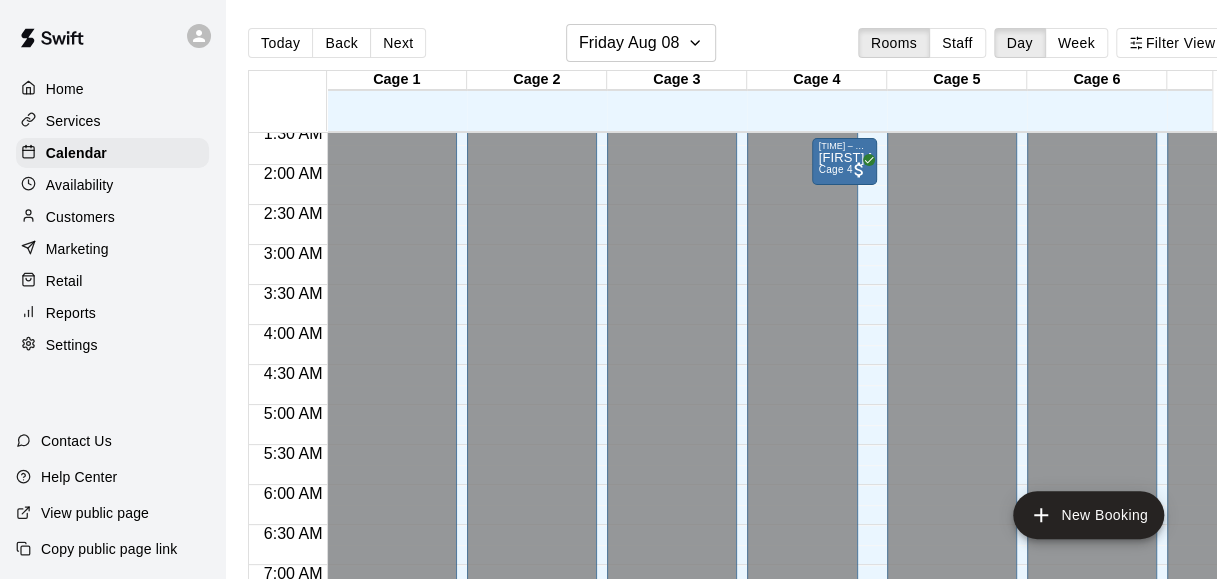 scroll, scrollTop: 126, scrollLeft: 0, axis: vertical 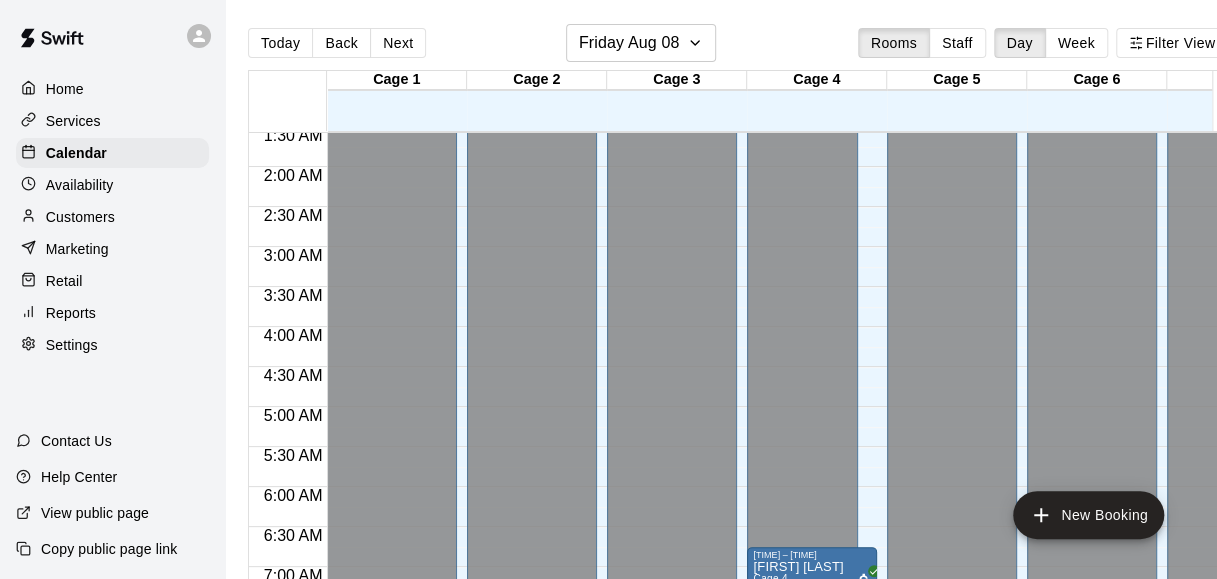 drag, startPoint x: 829, startPoint y: 152, endPoint x: 830, endPoint y: 577, distance: 425.0012 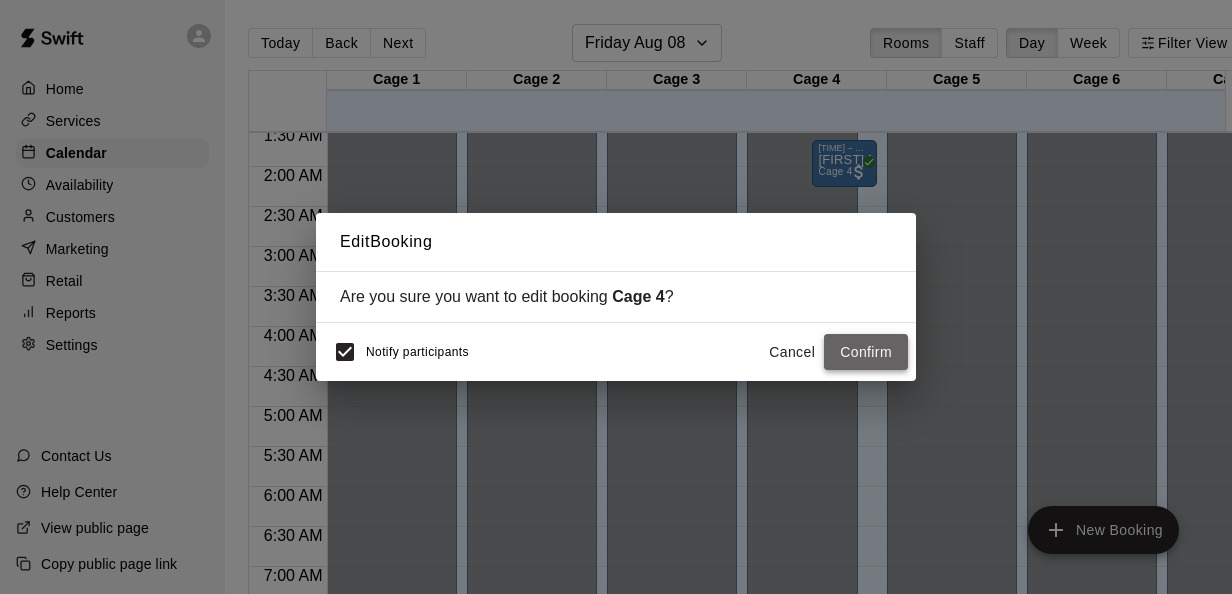 click on "Confirm" at bounding box center [866, 352] 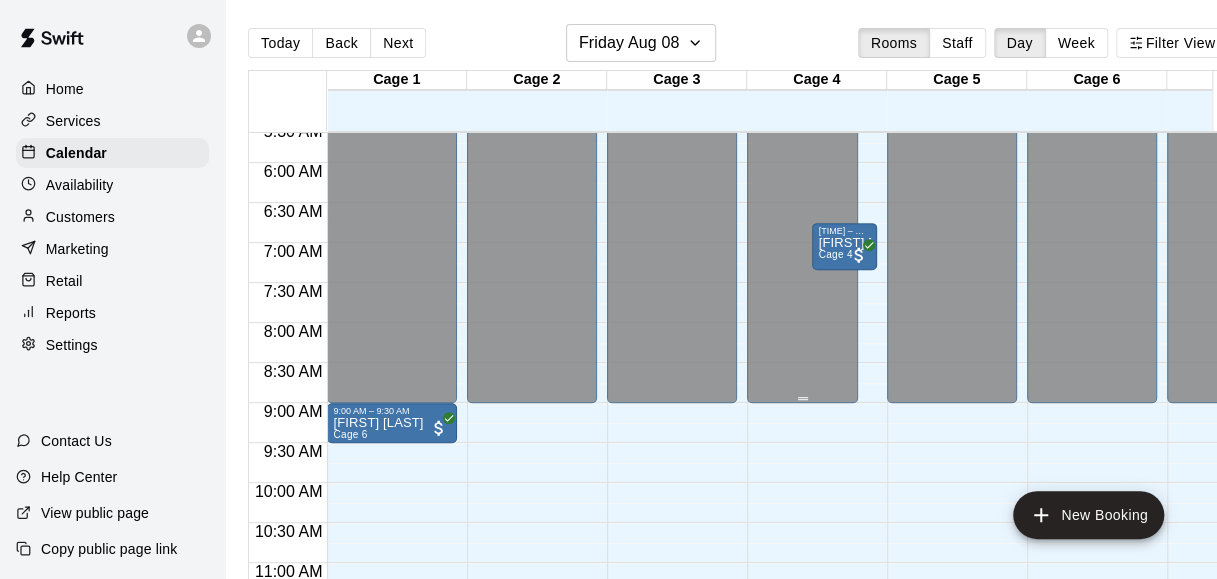 scroll, scrollTop: 552, scrollLeft: 0, axis: vertical 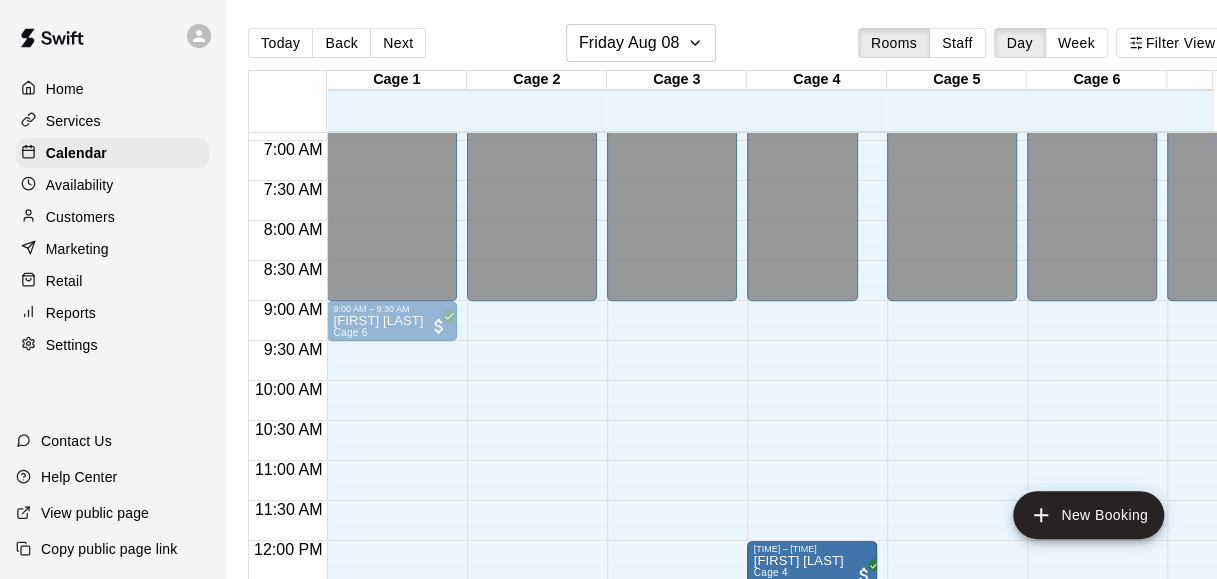 drag, startPoint x: 835, startPoint y: 146, endPoint x: 820, endPoint y: 580, distance: 434.25912 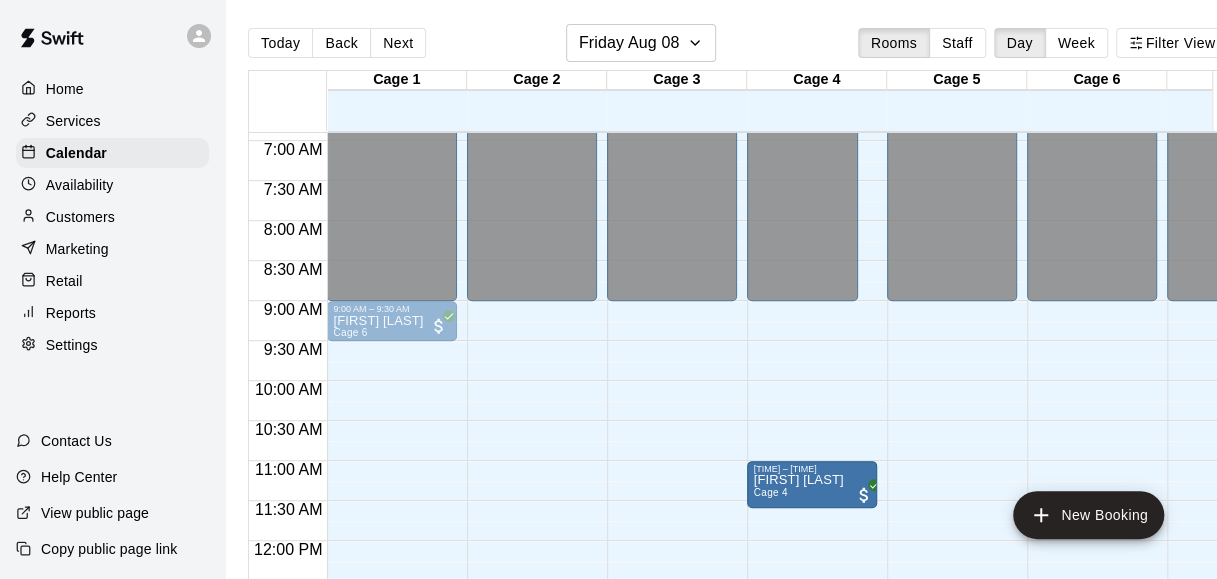 drag, startPoint x: 838, startPoint y: 143, endPoint x: 815, endPoint y: 501, distance: 358.73807 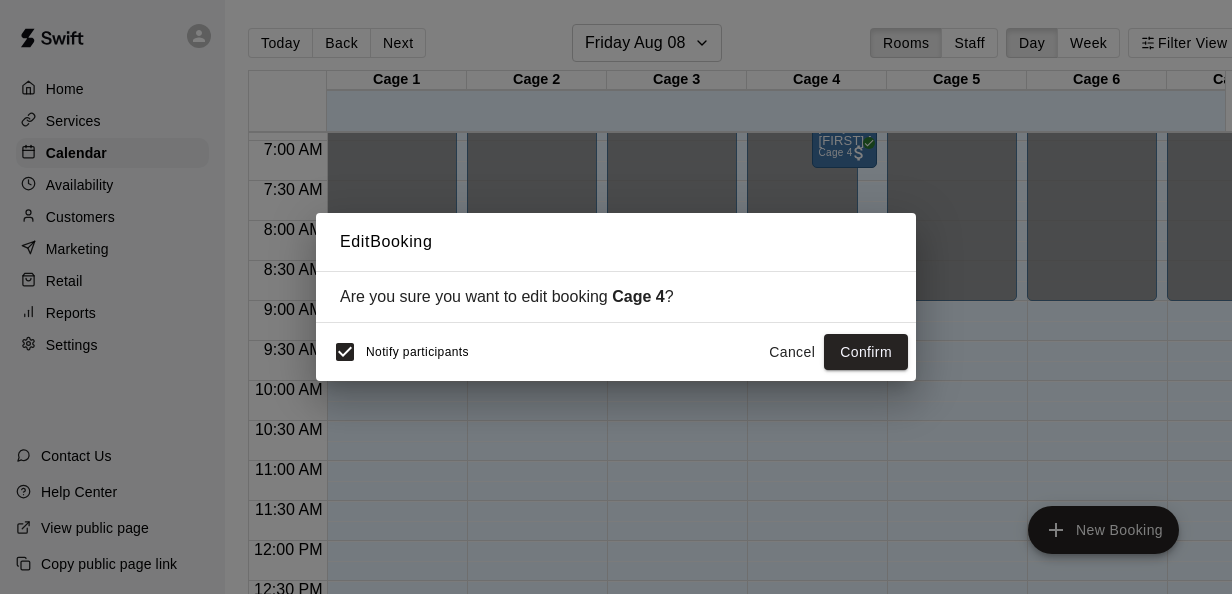 click on "Notify participants" at bounding box center [417, 352] 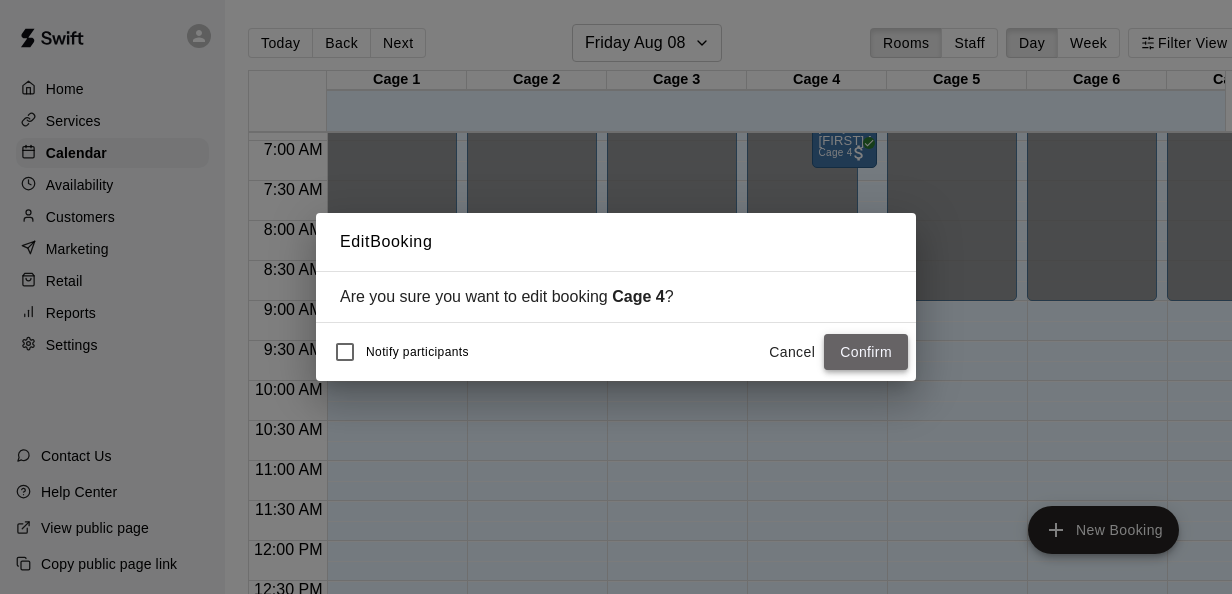 click on "Confirm" at bounding box center (866, 352) 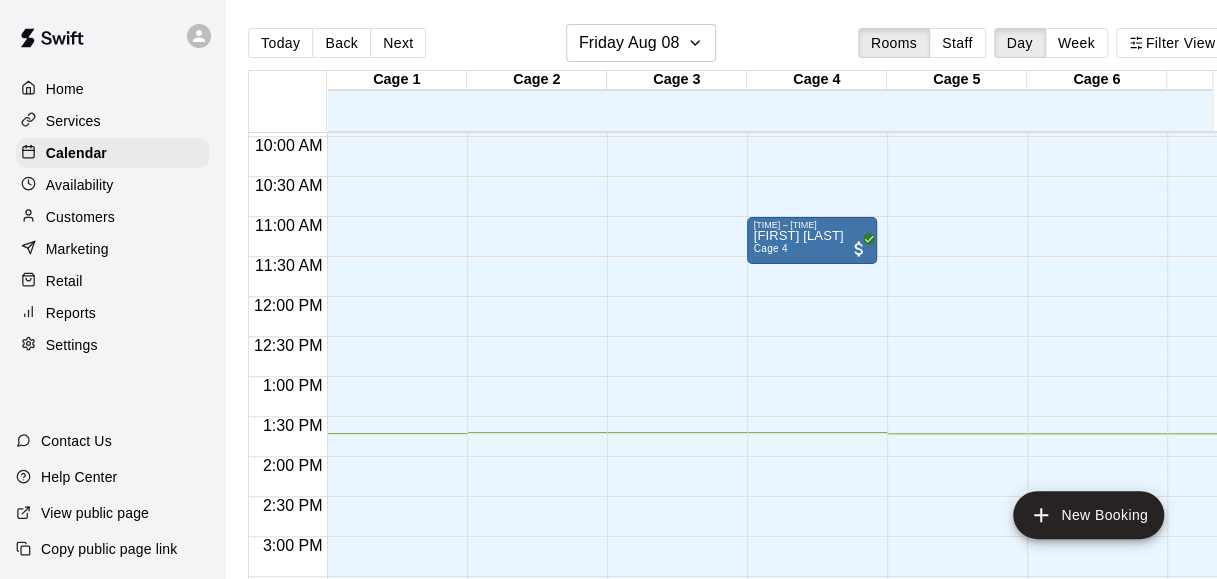 scroll, scrollTop: 797, scrollLeft: 0, axis: vertical 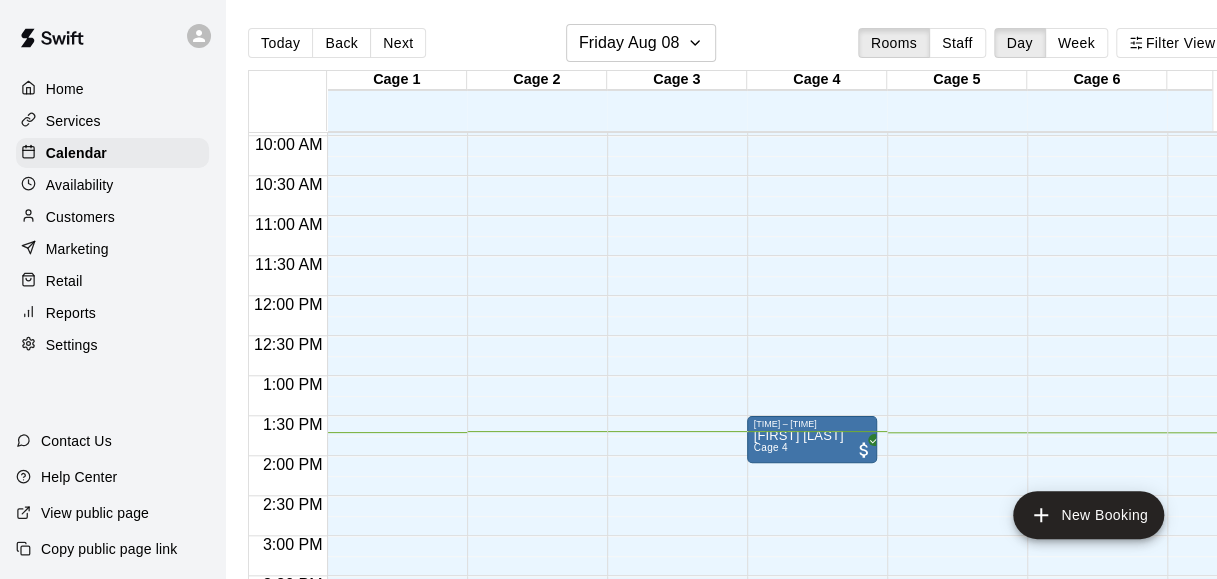 drag, startPoint x: 783, startPoint y: 226, endPoint x: 788, endPoint y: 441, distance: 215.05814 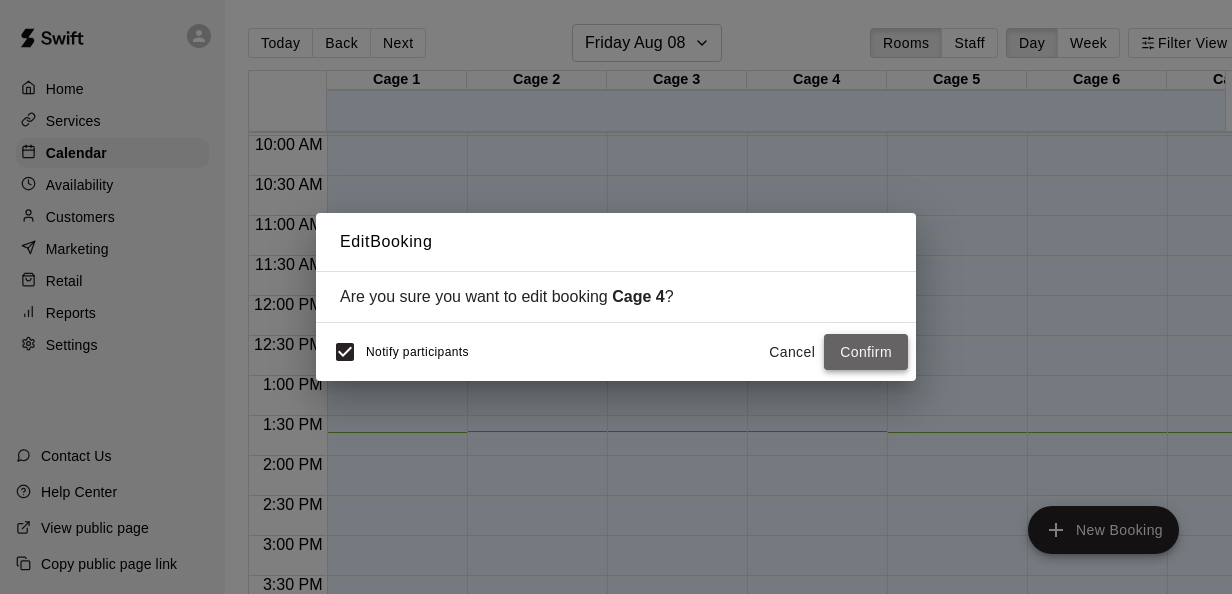click on "Confirm" at bounding box center (866, 352) 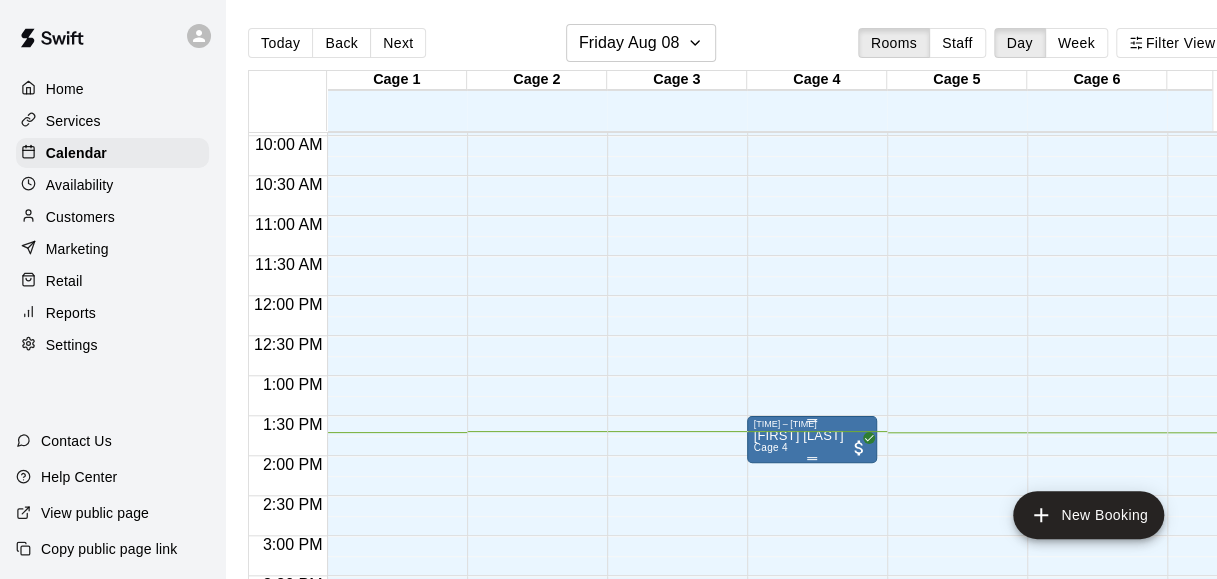 click on "[FIRST] [LAST]" at bounding box center (798, 436) 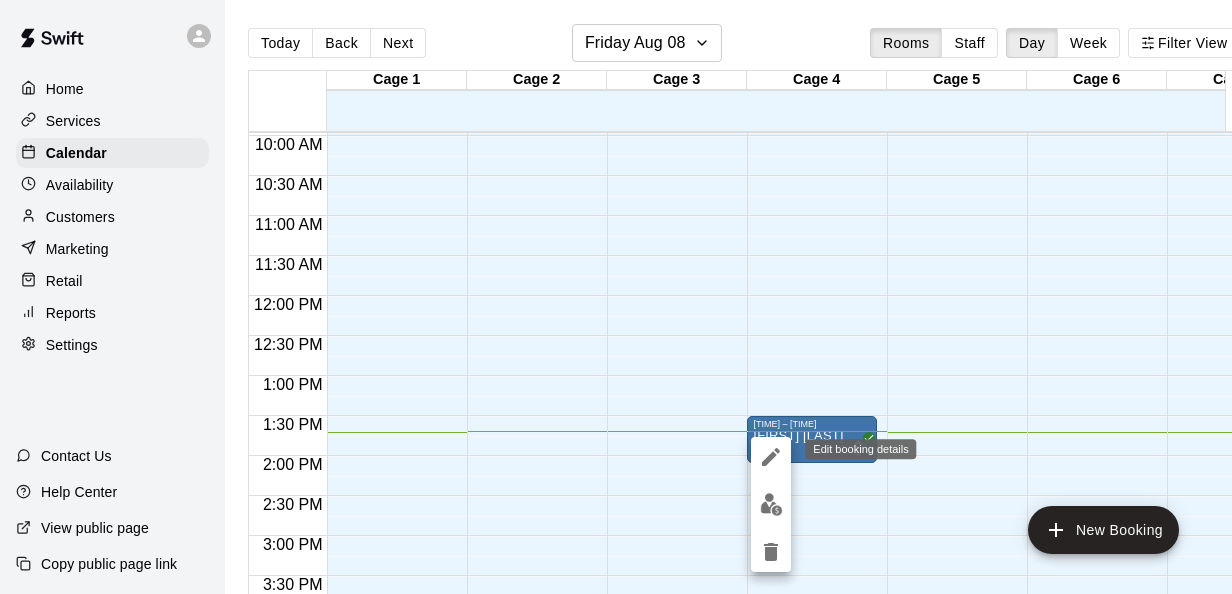 click 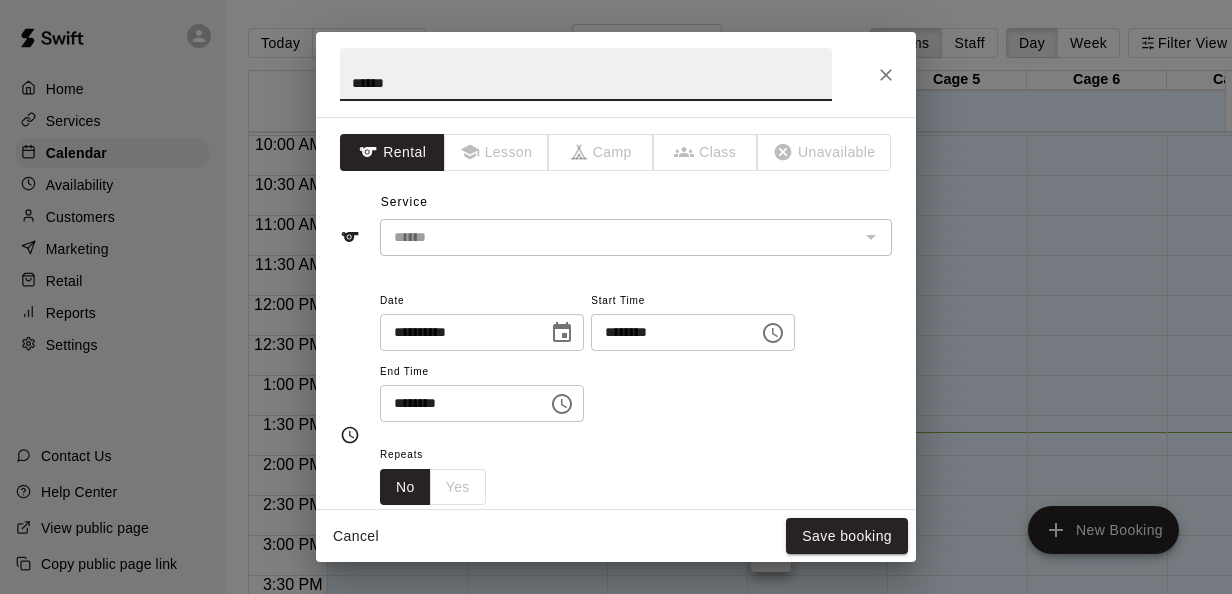 click on "********" at bounding box center [668, 332] 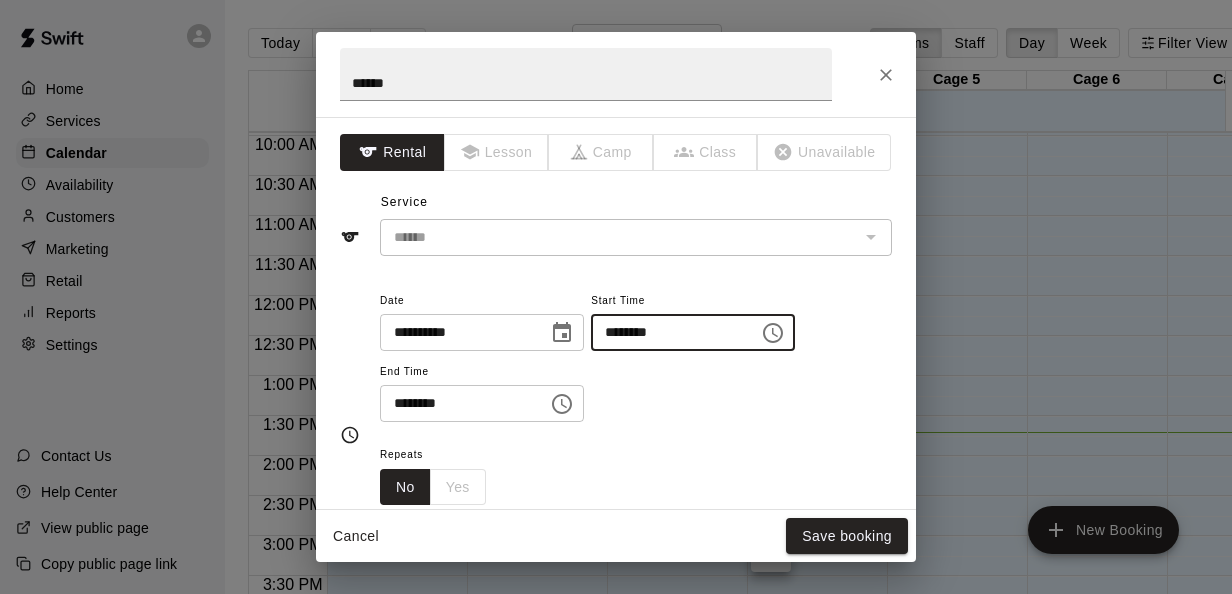 click on "********" at bounding box center (668, 332) 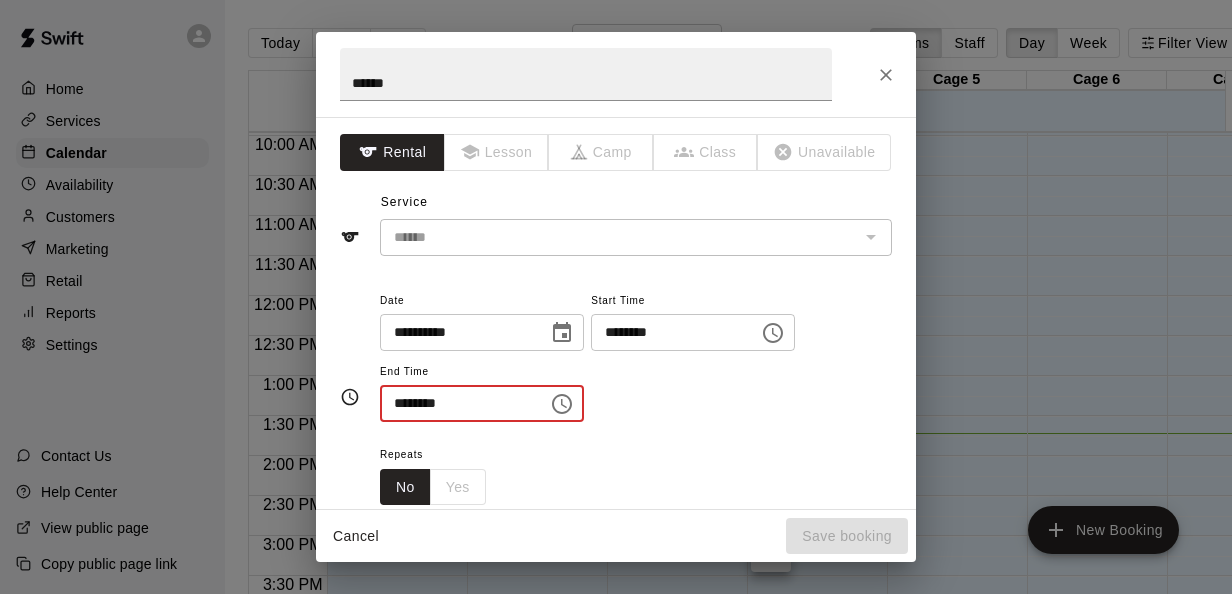click on "********" at bounding box center [457, 403] 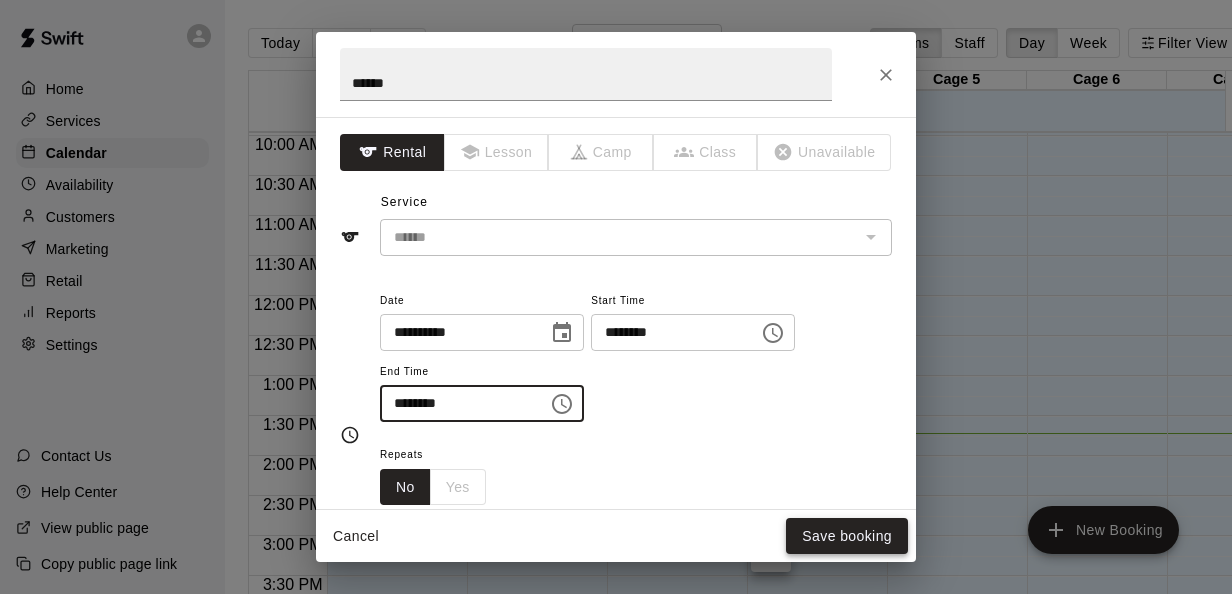 type on "********" 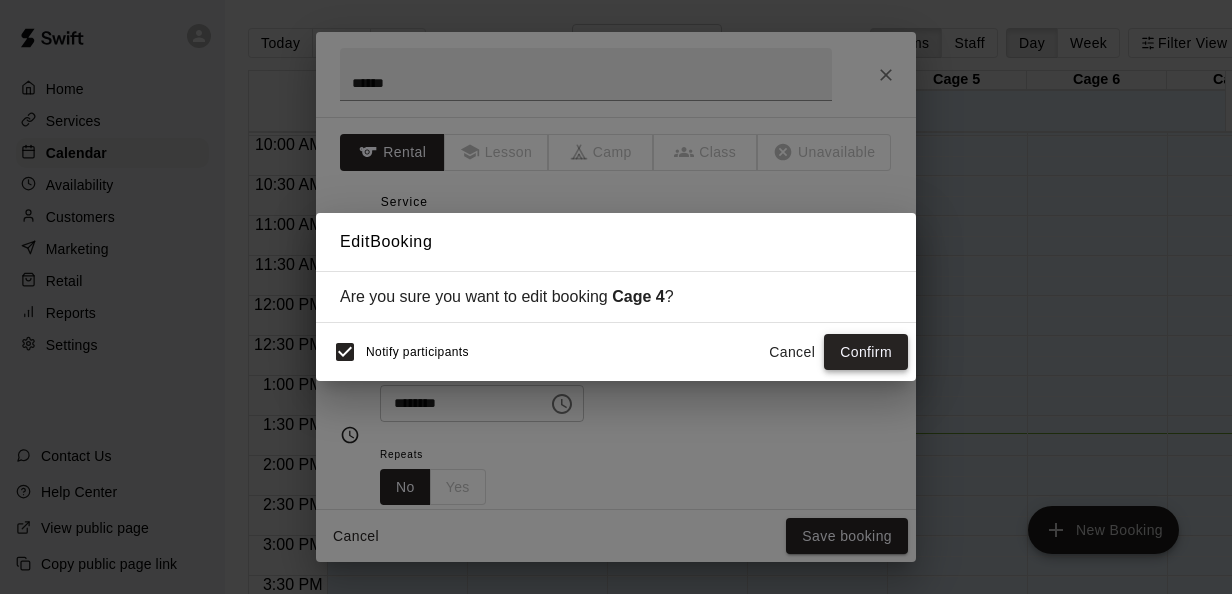 click on "Confirm" at bounding box center (866, 352) 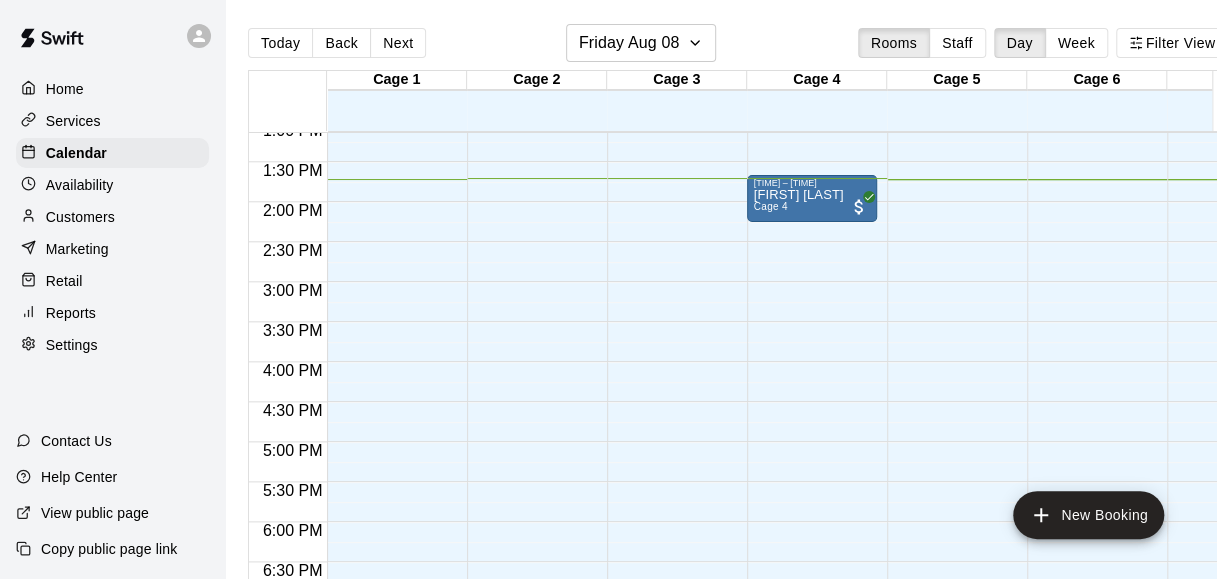 scroll, scrollTop: 1052, scrollLeft: 0, axis: vertical 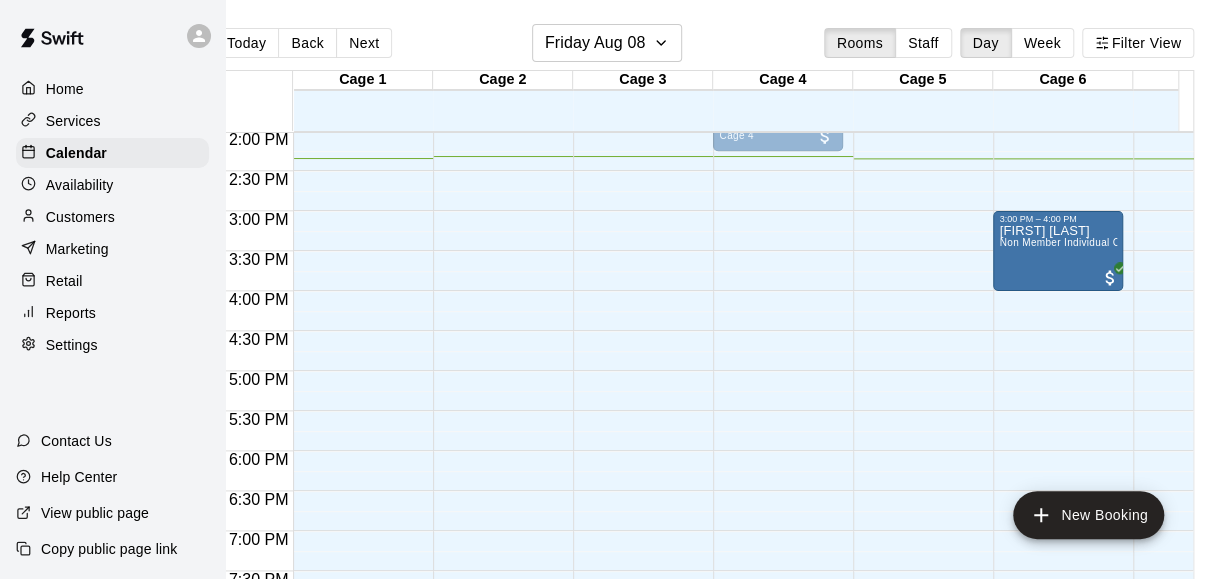 drag, startPoint x: 485, startPoint y: 250, endPoint x: 1034, endPoint y: 257, distance: 549.0446 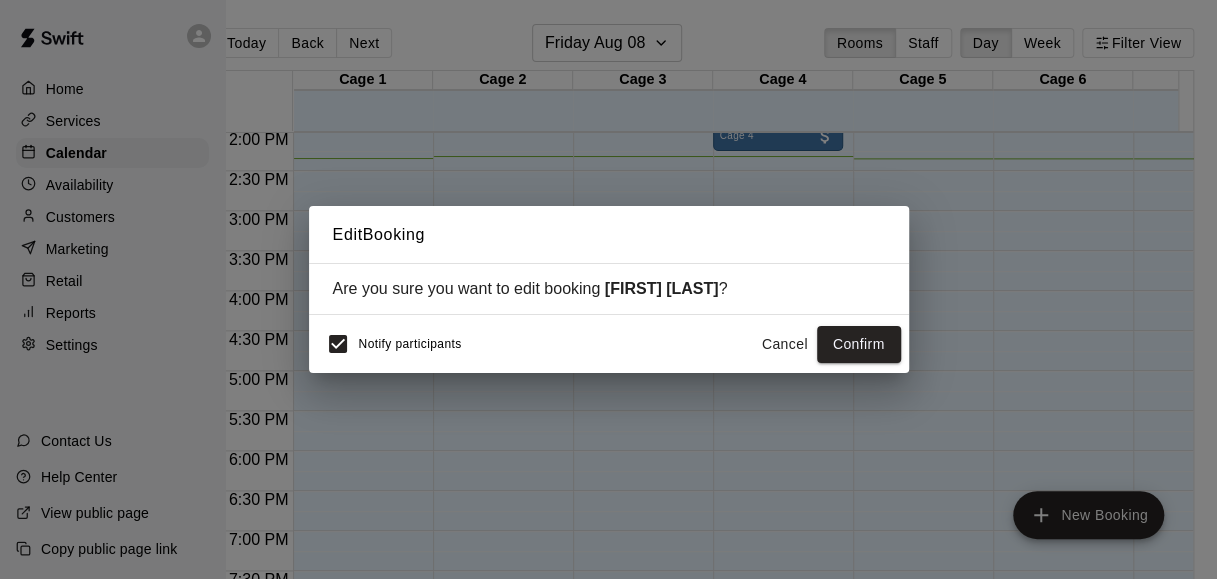 scroll, scrollTop: 0, scrollLeft: 31, axis: horizontal 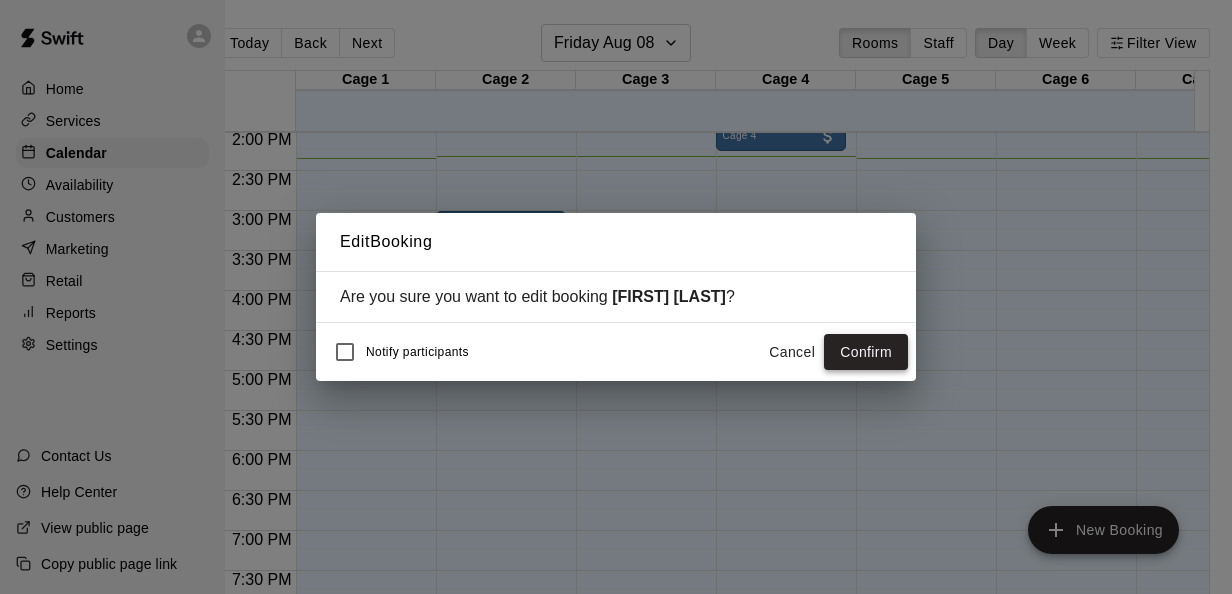 click on "Confirm" at bounding box center (866, 352) 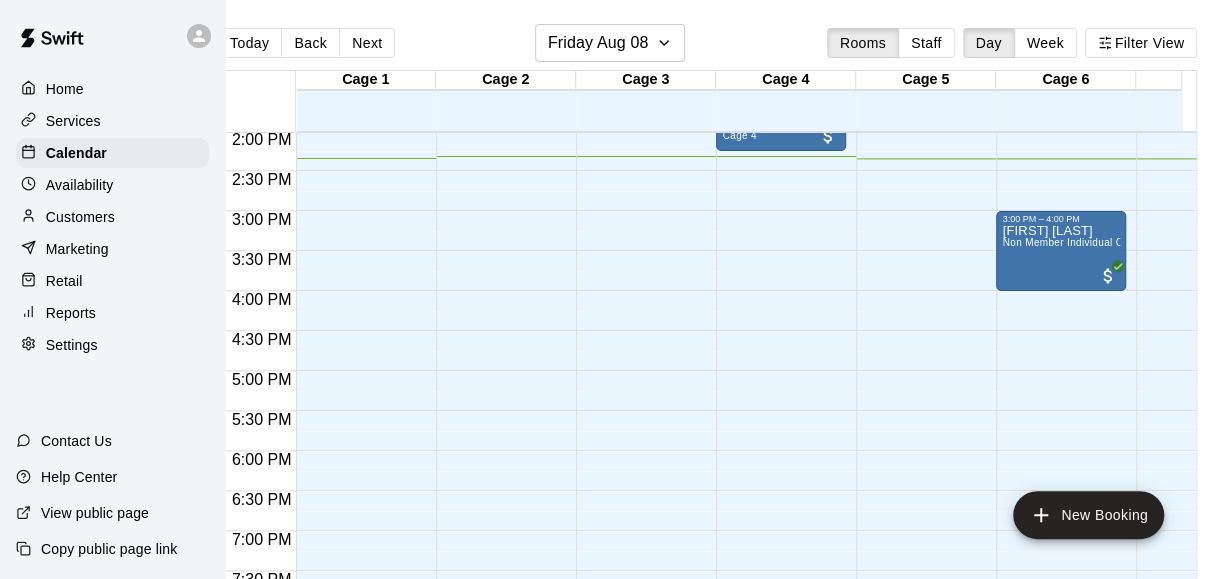 click on "Today Back Next Friday Aug 08 Rooms Staff Day Week Filter View" at bounding box center [707, 47] 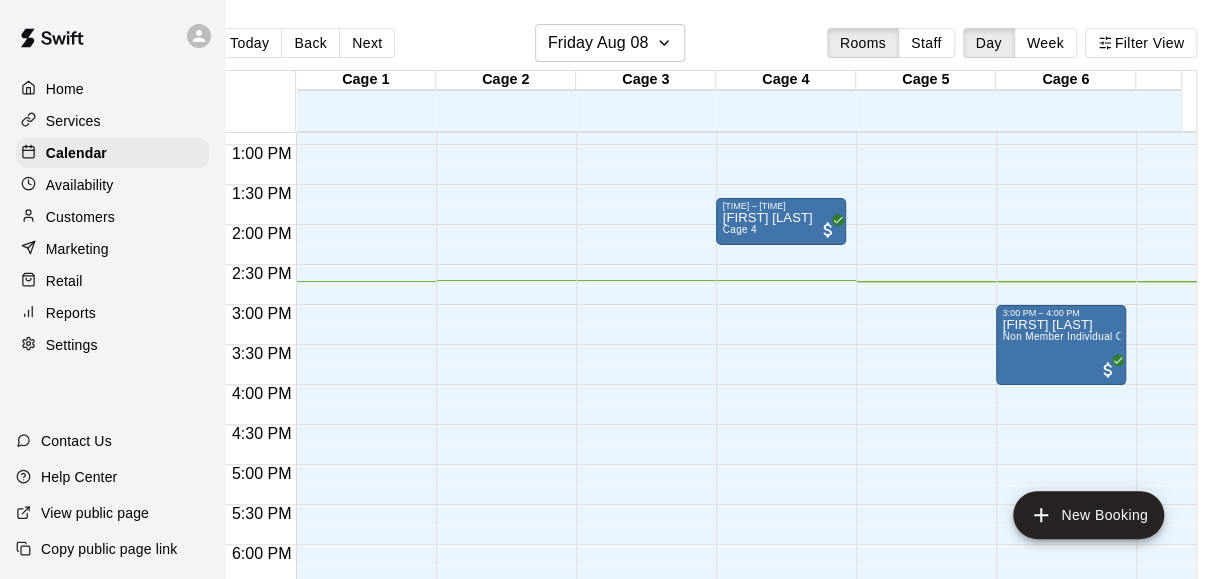 scroll, scrollTop: 1120, scrollLeft: 1, axis: both 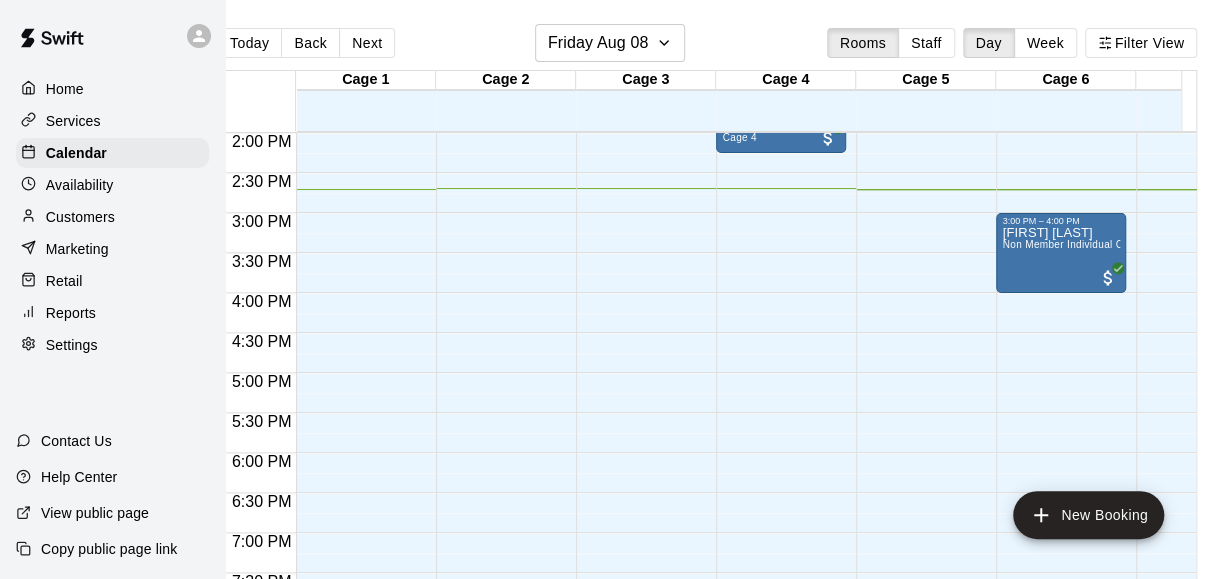 click on "Today Back Next Friday Aug 08 Rooms Staff Day Week Filter View" at bounding box center [707, 47] 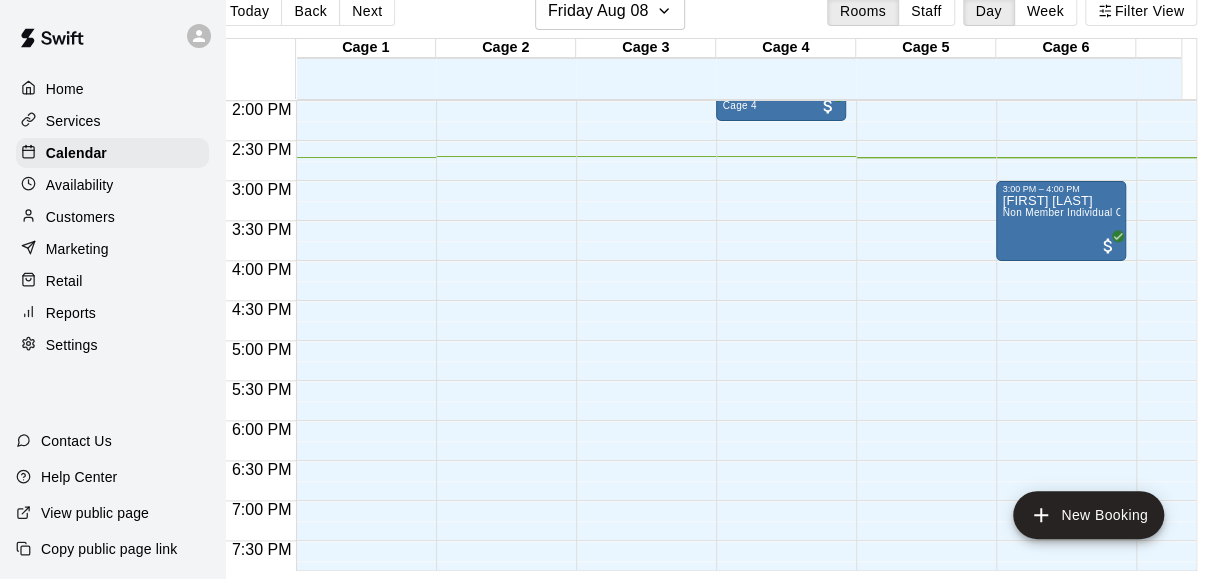 scroll, scrollTop: 47, scrollLeft: 31, axis: both 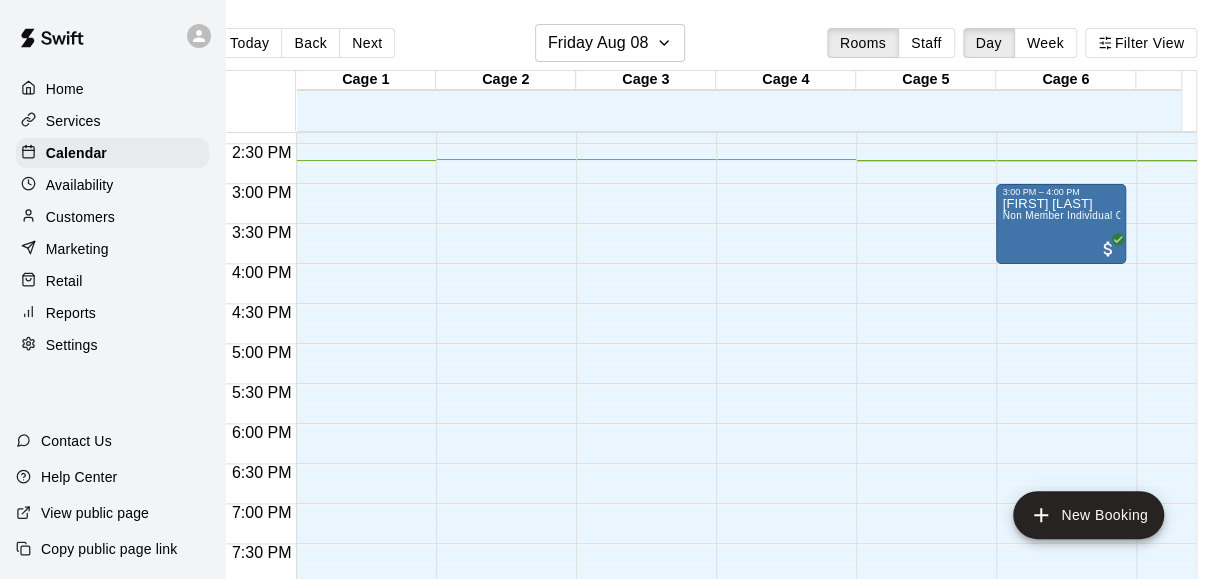 click on "Today Back Next Friday Aug 08 Rooms Staff Day Week Filter View" at bounding box center (707, 47) 